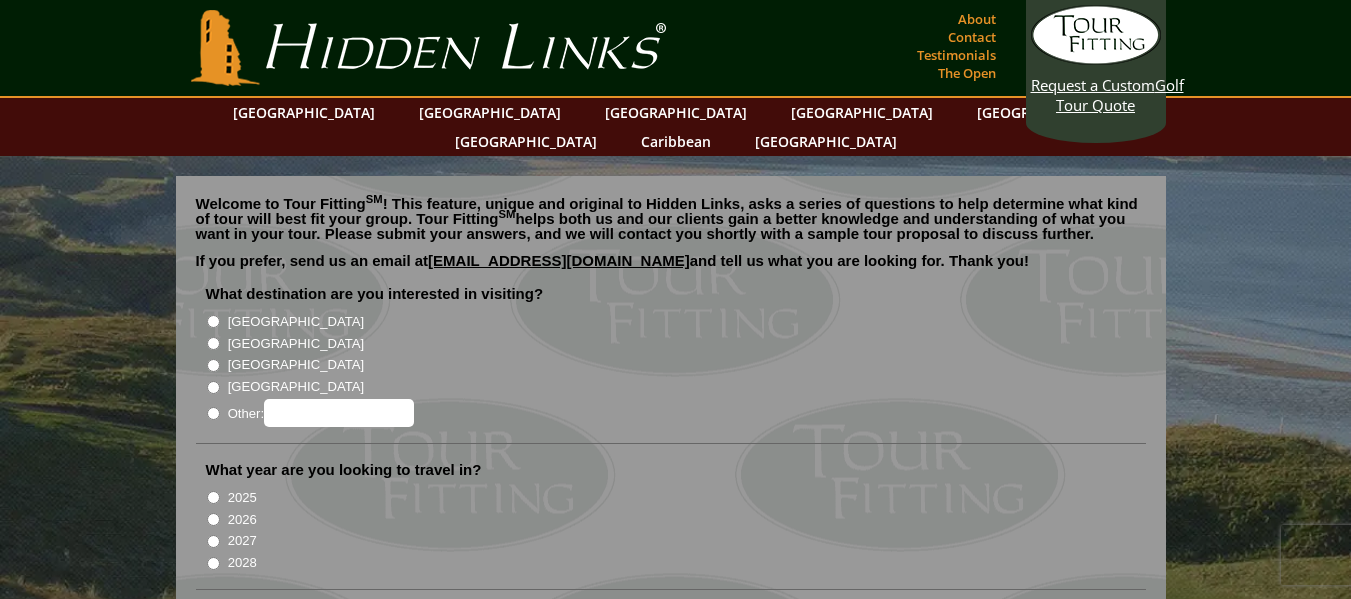 scroll, scrollTop: 0, scrollLeft: 0, axis: both 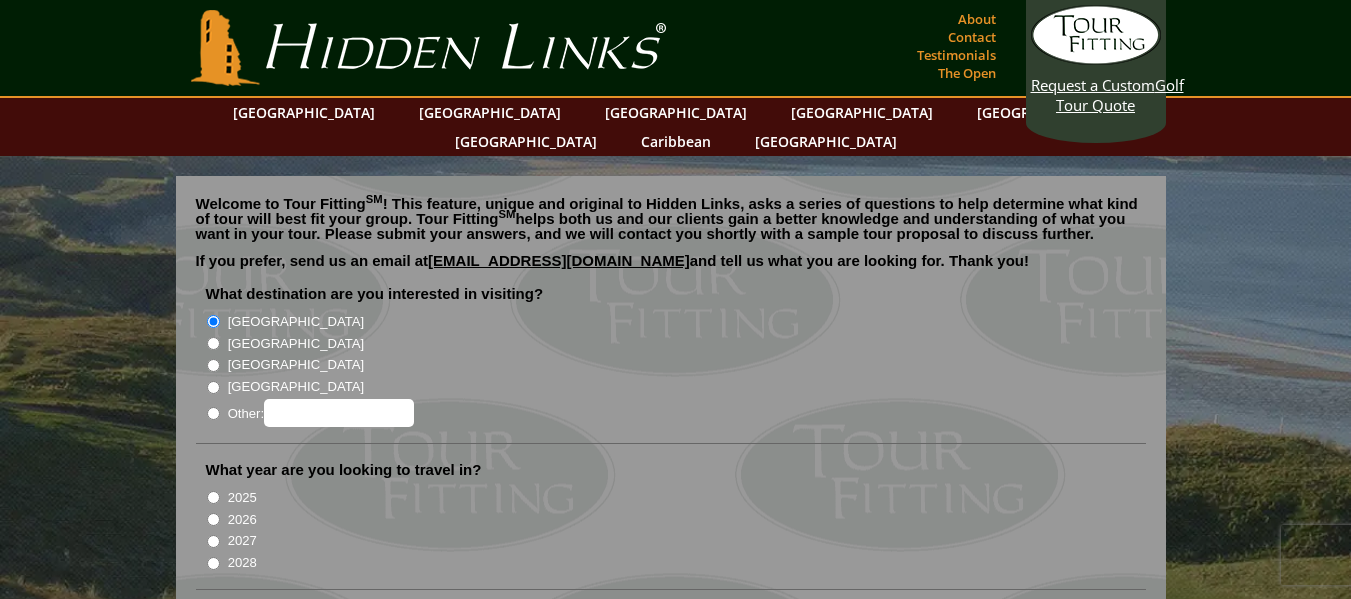 click on "2026" at bounding box center [213, 519] 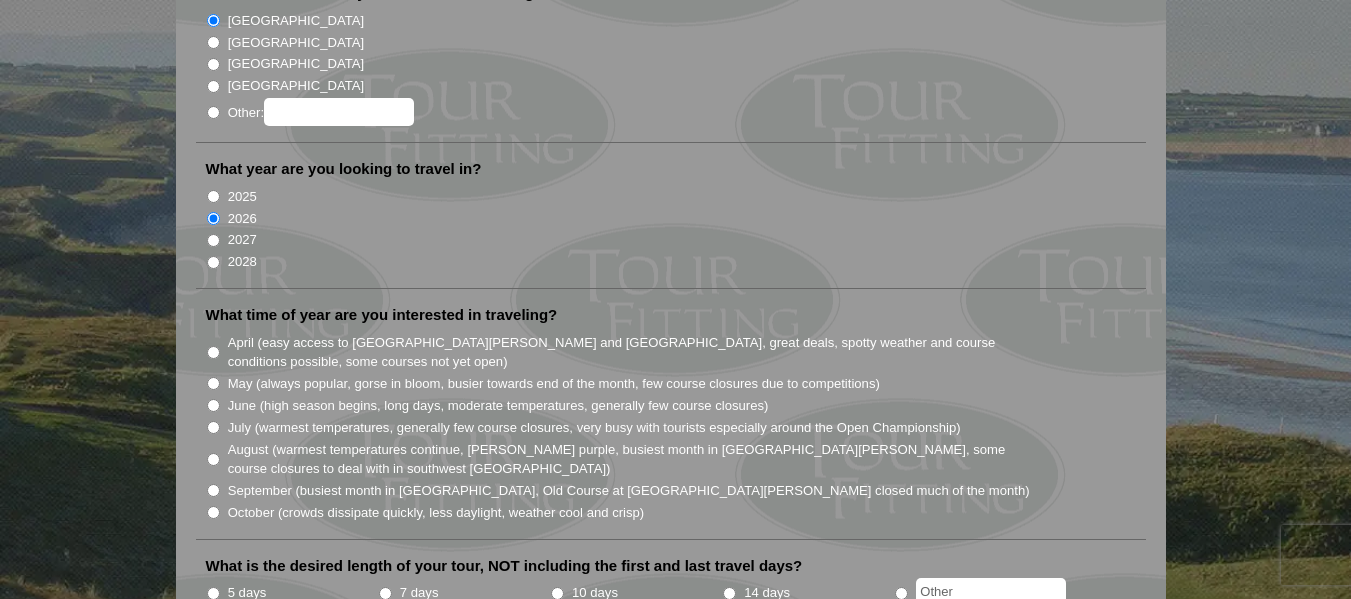 scroll, scrollTop: 307, scrollLeft: 0, axis: vertical 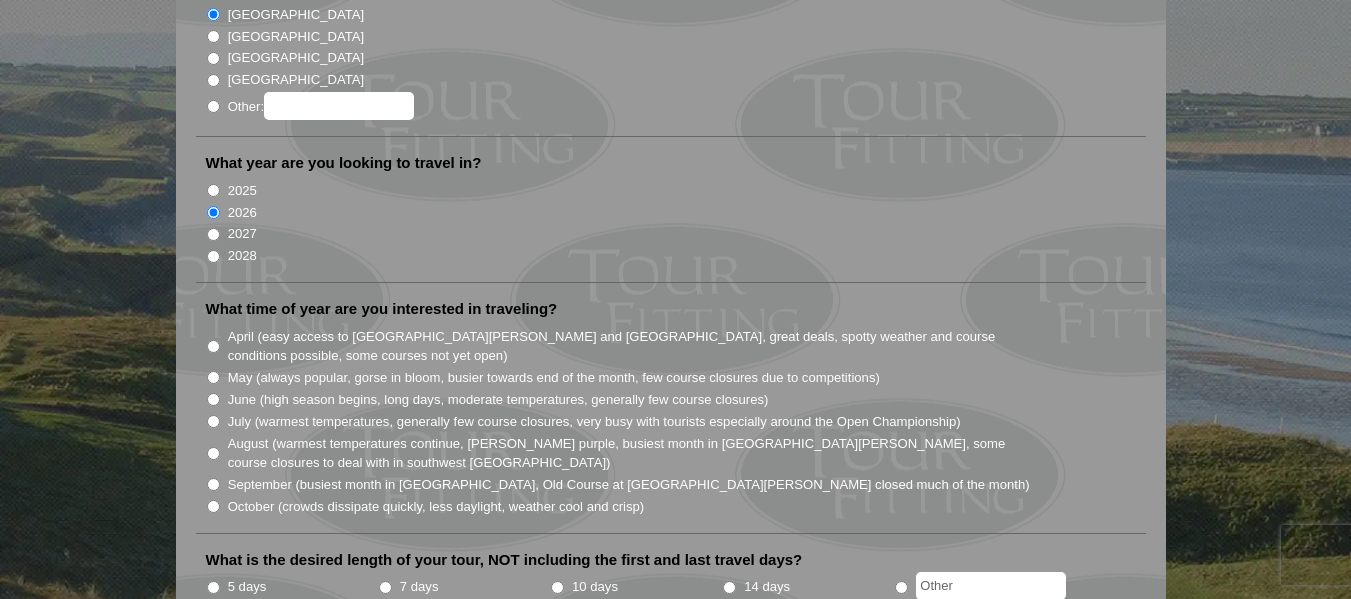 click on "May (always popular, gorse in bloom, busier towards end of the month, few course closures due to competitions)" at bounding box center (213, 377) 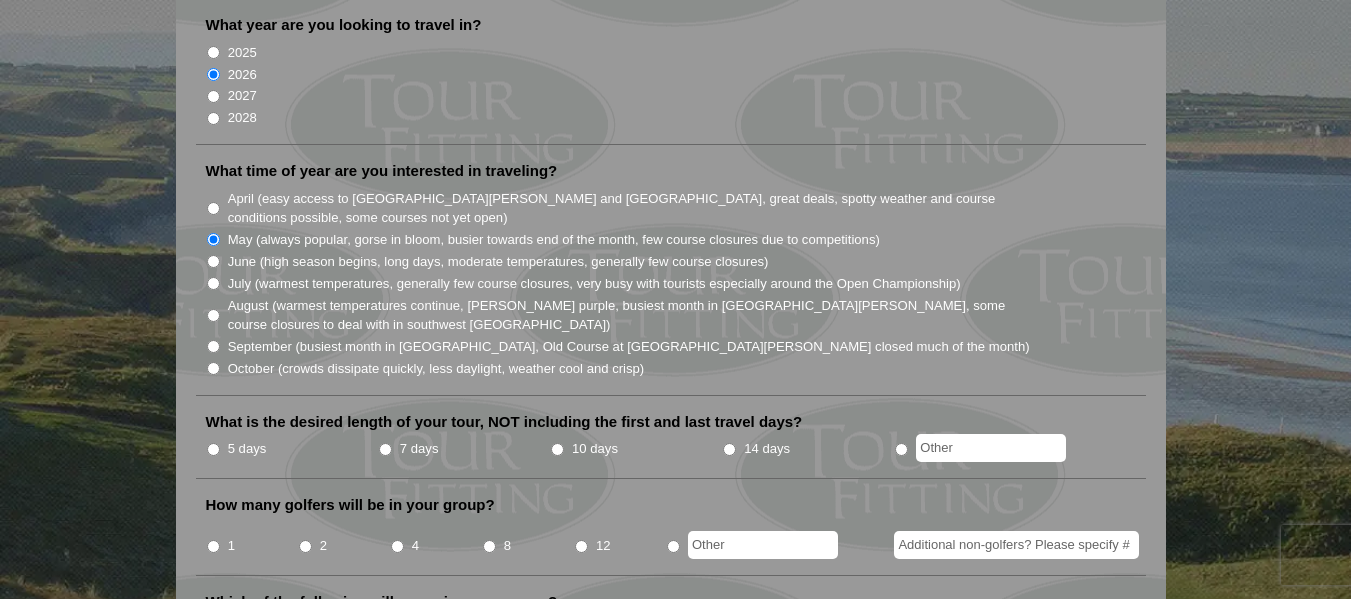 scroll, scrollTop: 427, scrollLeft: 0, axis: vertical 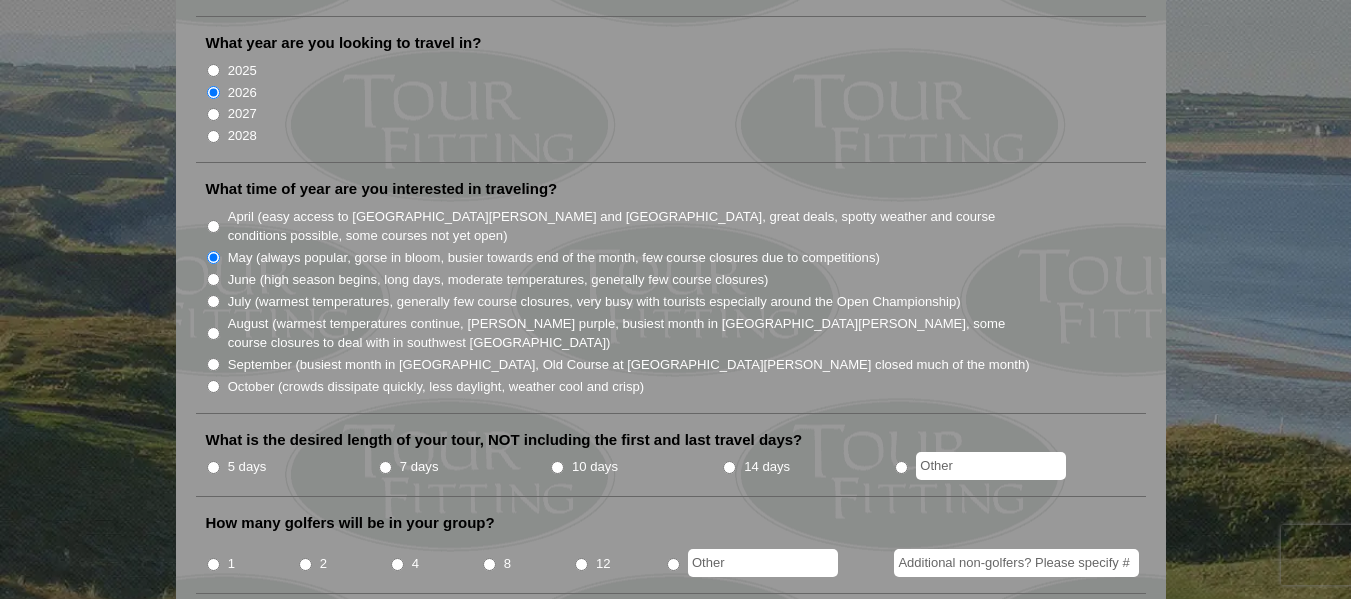 click on "August (warmest temperatures continue, heather bright purple, busiest month in St. Andrews, some course closures to deal with in southwest Ireland)" at bounding box center [213, 333] 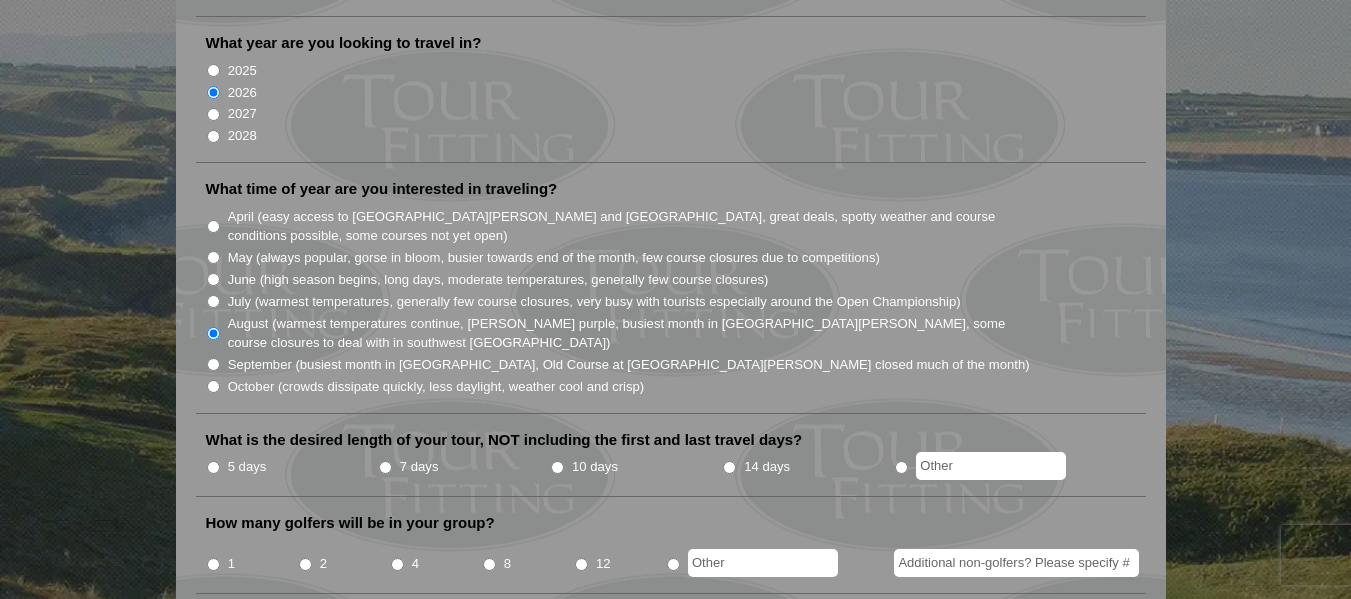 click on "5 days" at bounding box center [213, 467] 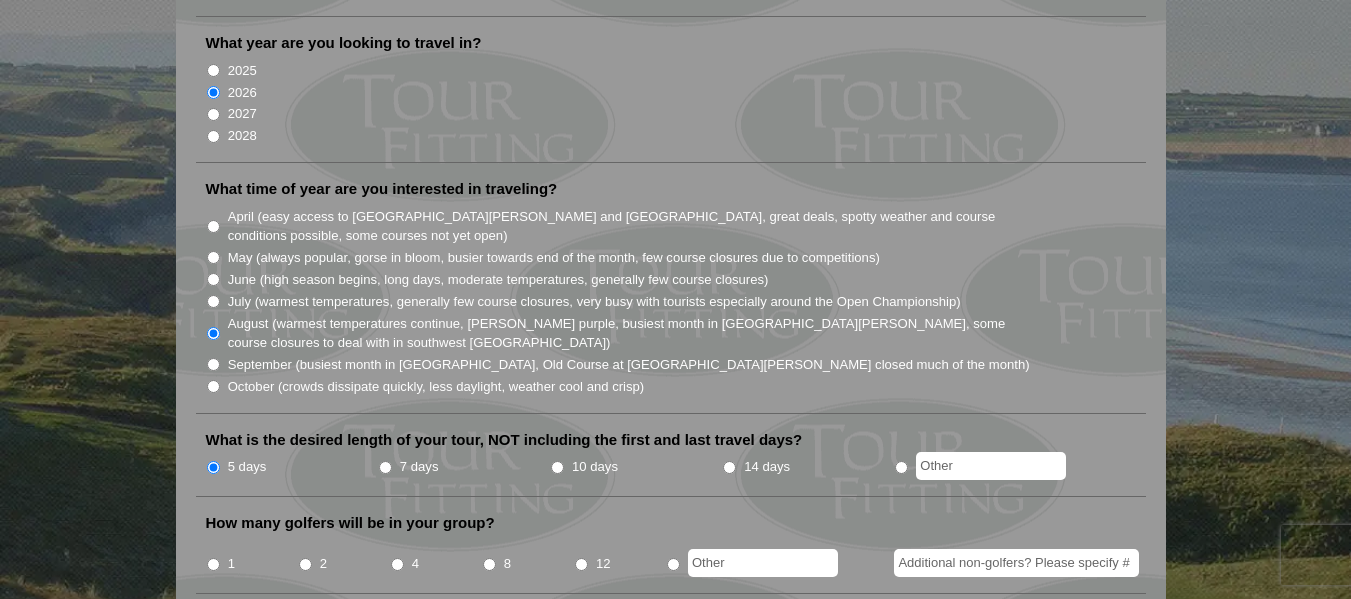 click on "1" at bounding box center [213, 564] 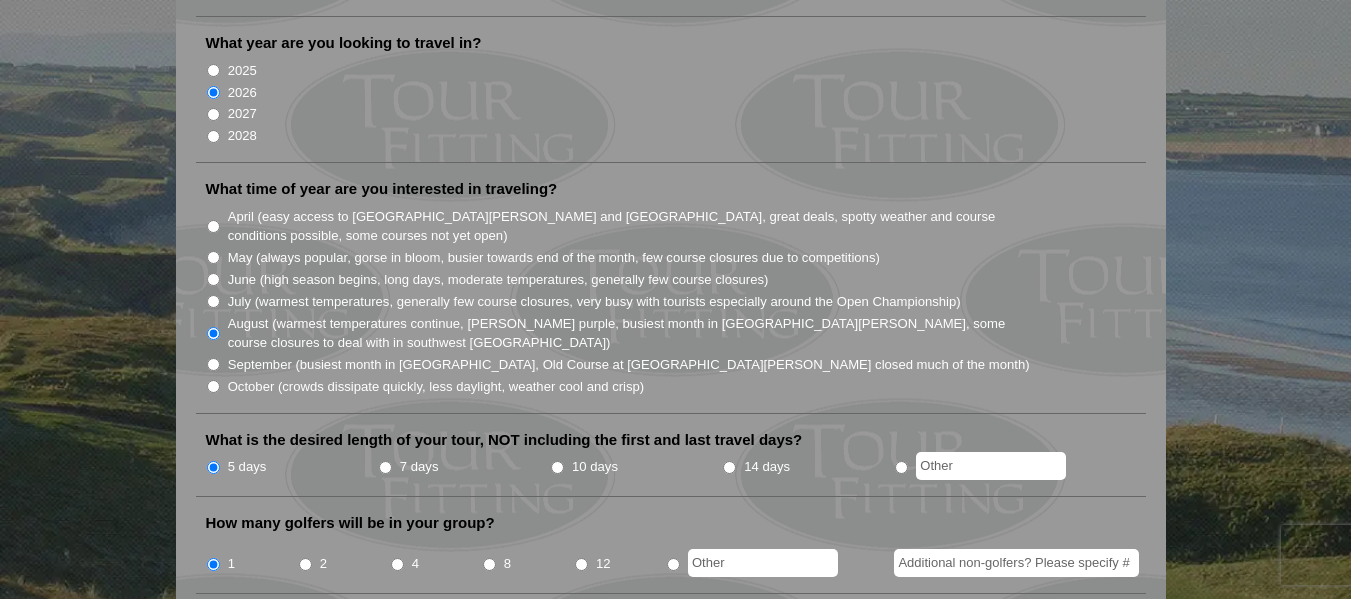 click on "Additional non-golfers? Please specify #" at bounding box center [1016, 563] 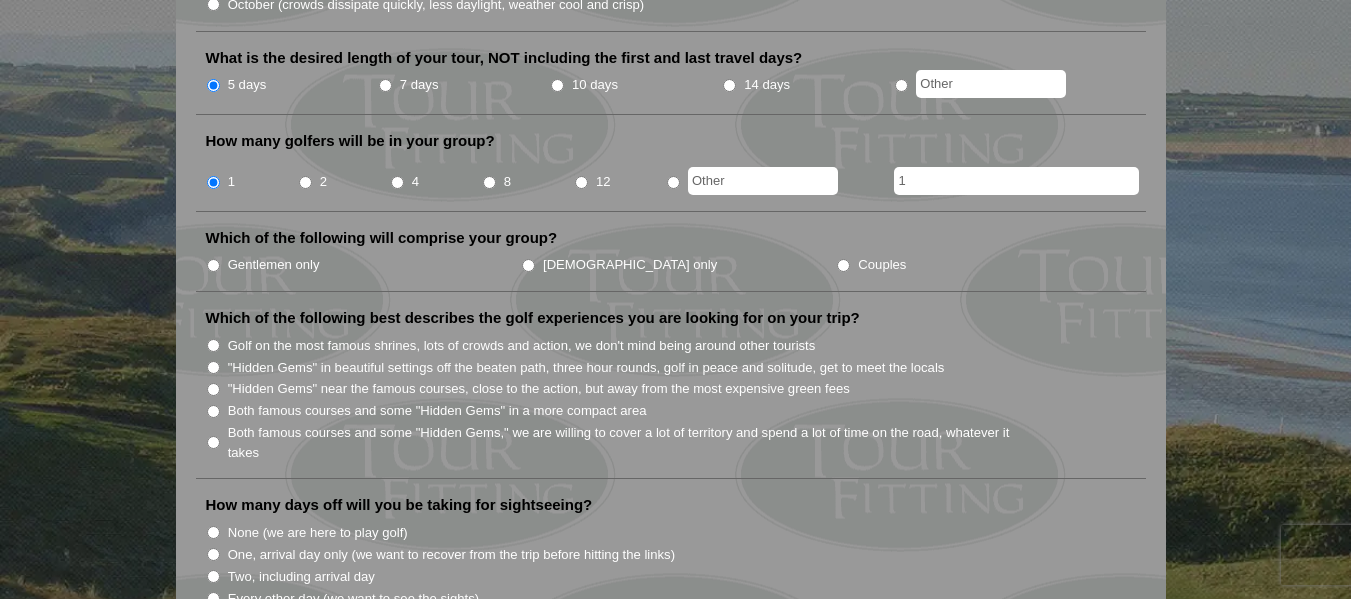 scroll, scrollTop: 816, scrollLeft: 0, axis: vertical 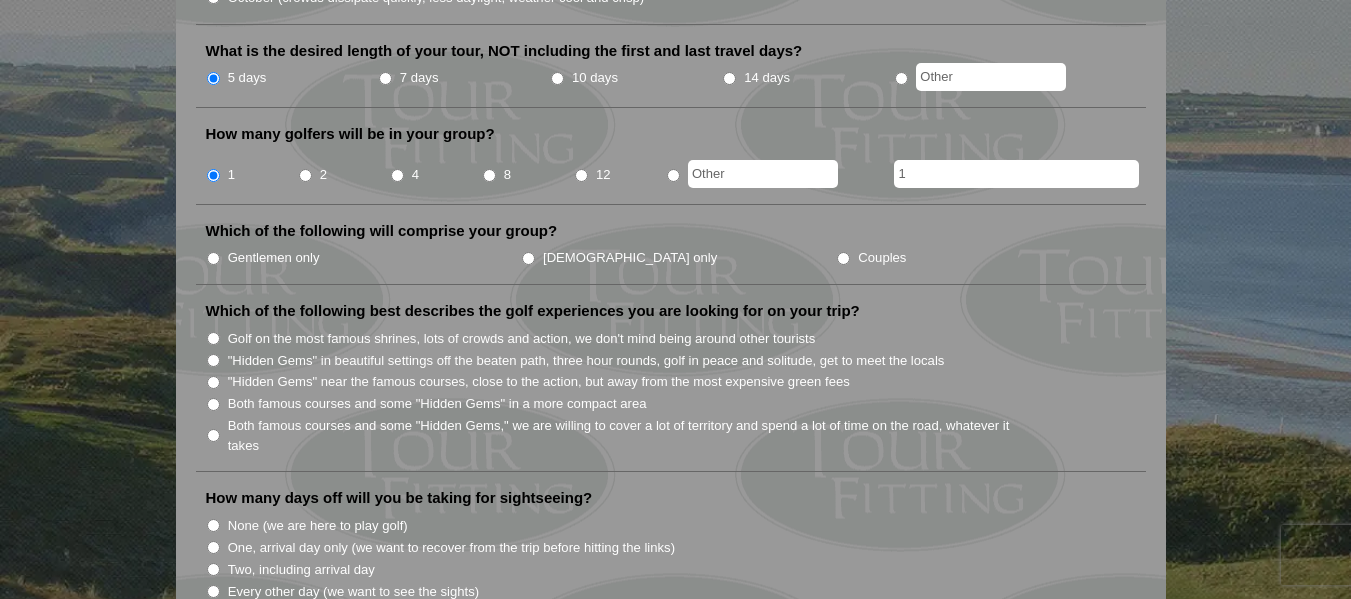 type on "1" 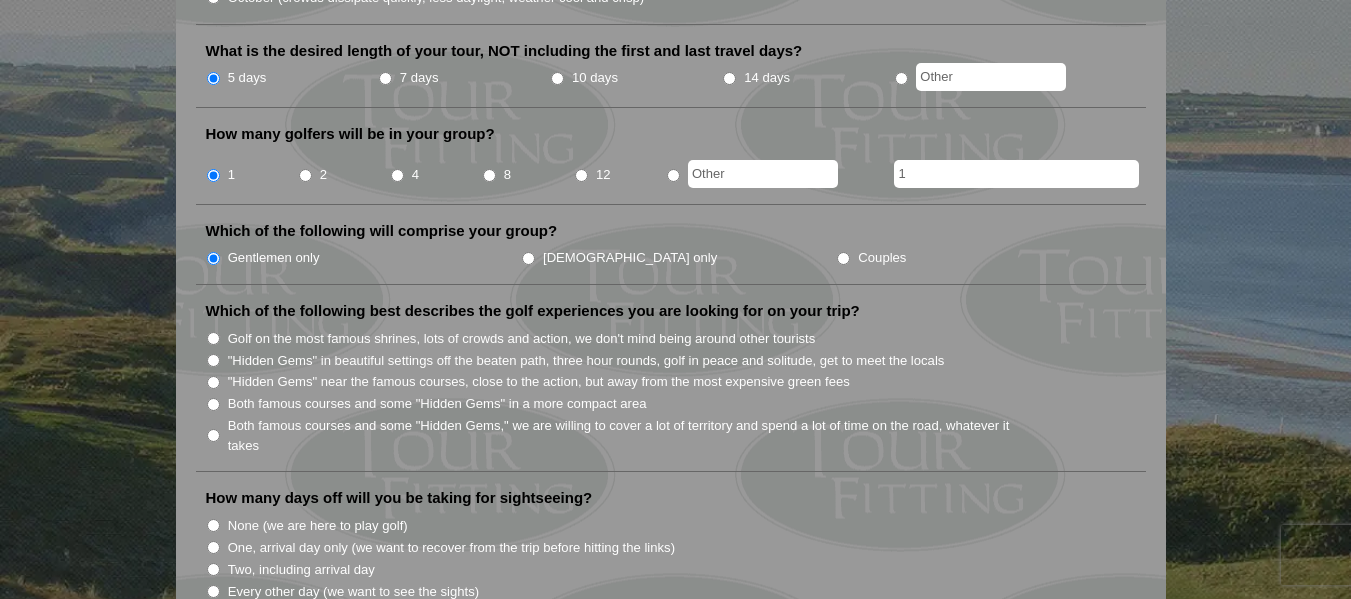 click on ""Hidden Gems" near the famous courses, close to the action, but away from the most expensive green fees" at bounding box center [213, 382] 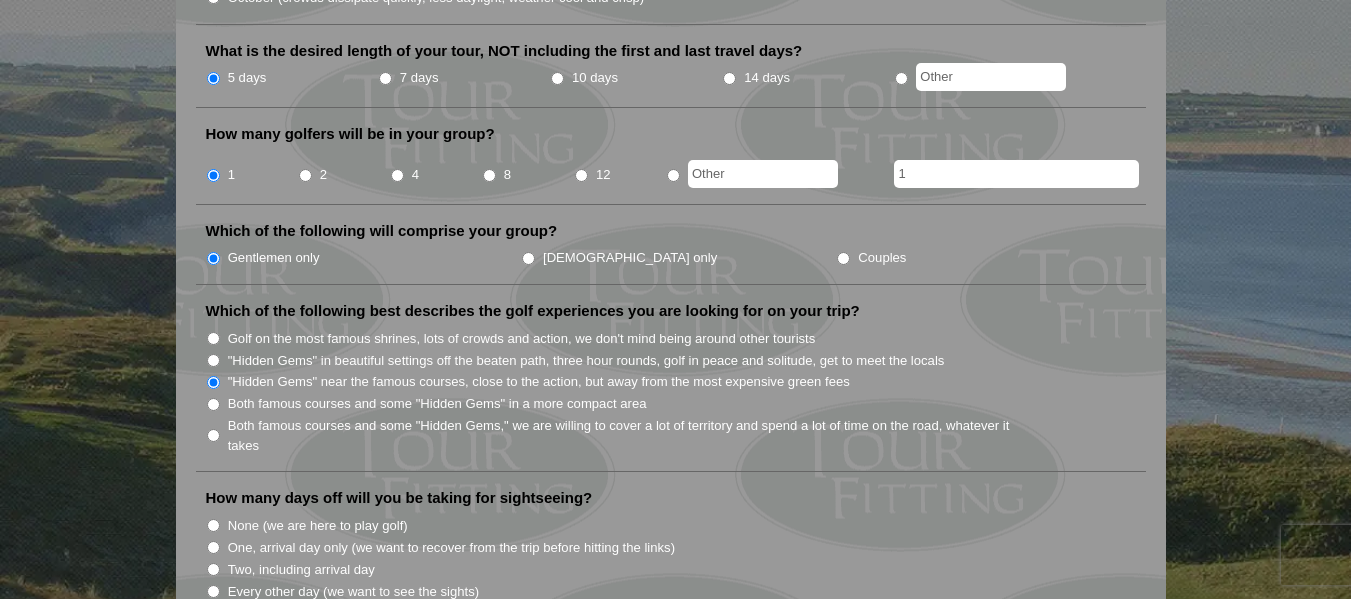 click on "One, arrival day only (we want to recover from the trip before hitting the links)" at bounding box center [213, 547] 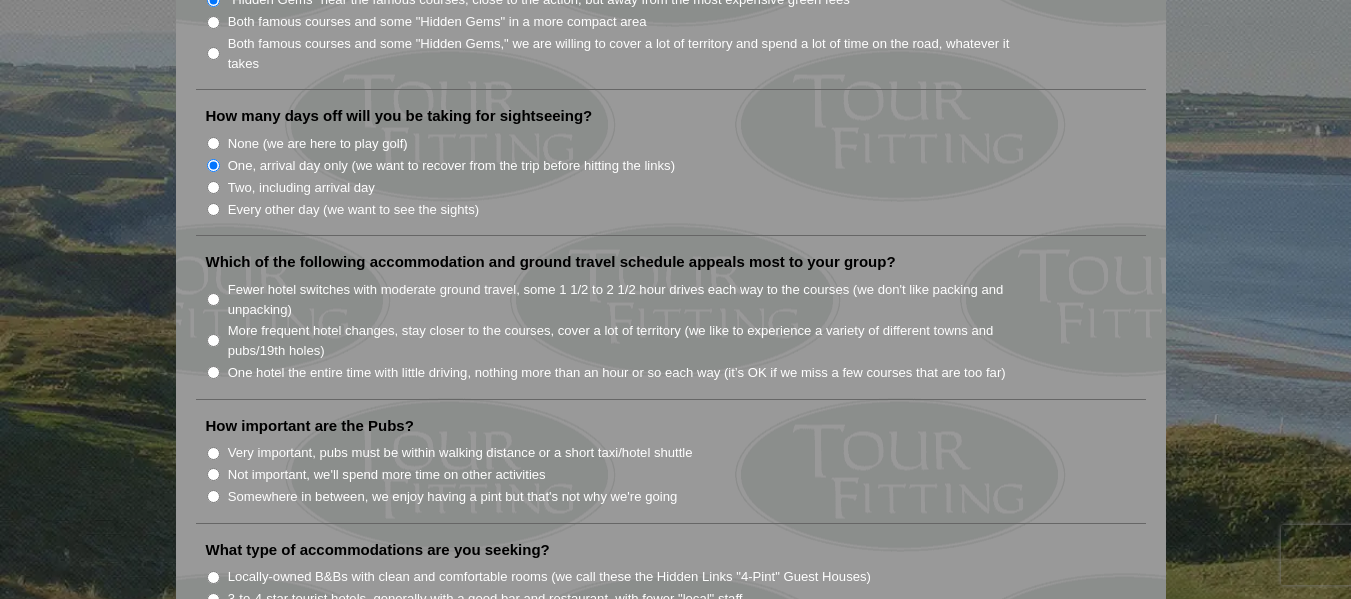 scroll, scrollTop: 1205, scrollLeft: 0, axis: vertical 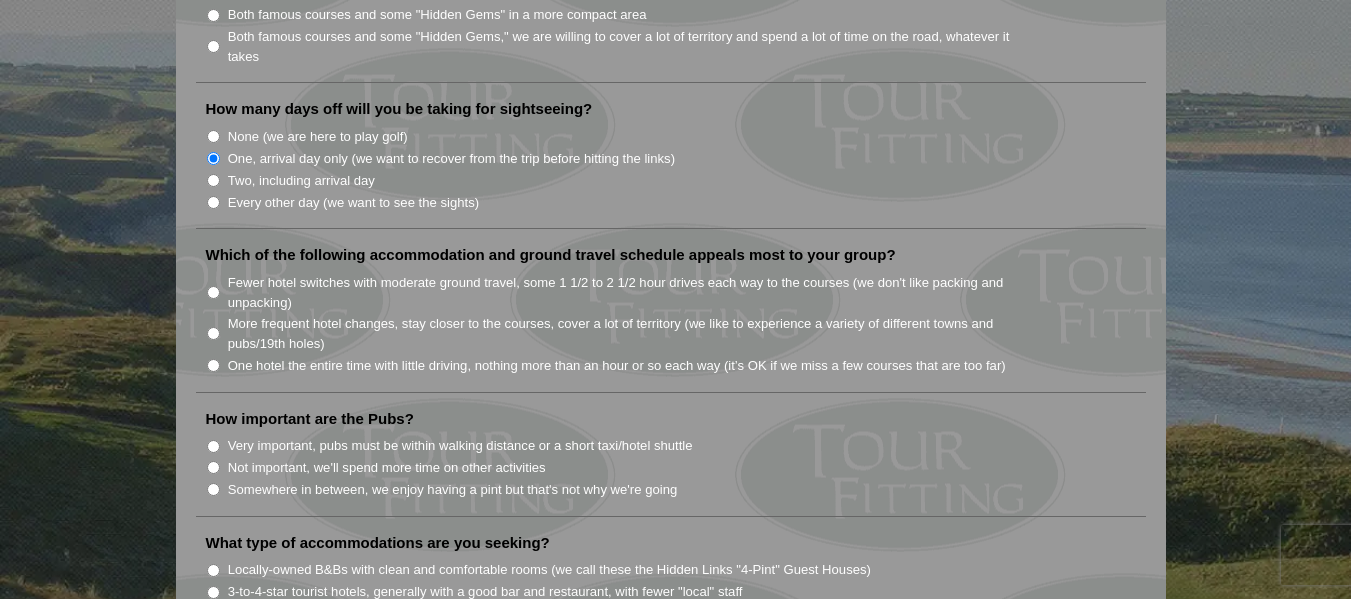 click on "Fewer hotel switches with moderate ground travel, some 1 1/2 to 2 1/2 hour drives each way to the courses (we don't like packing and unpacking)" at bounding box center (213, 292) 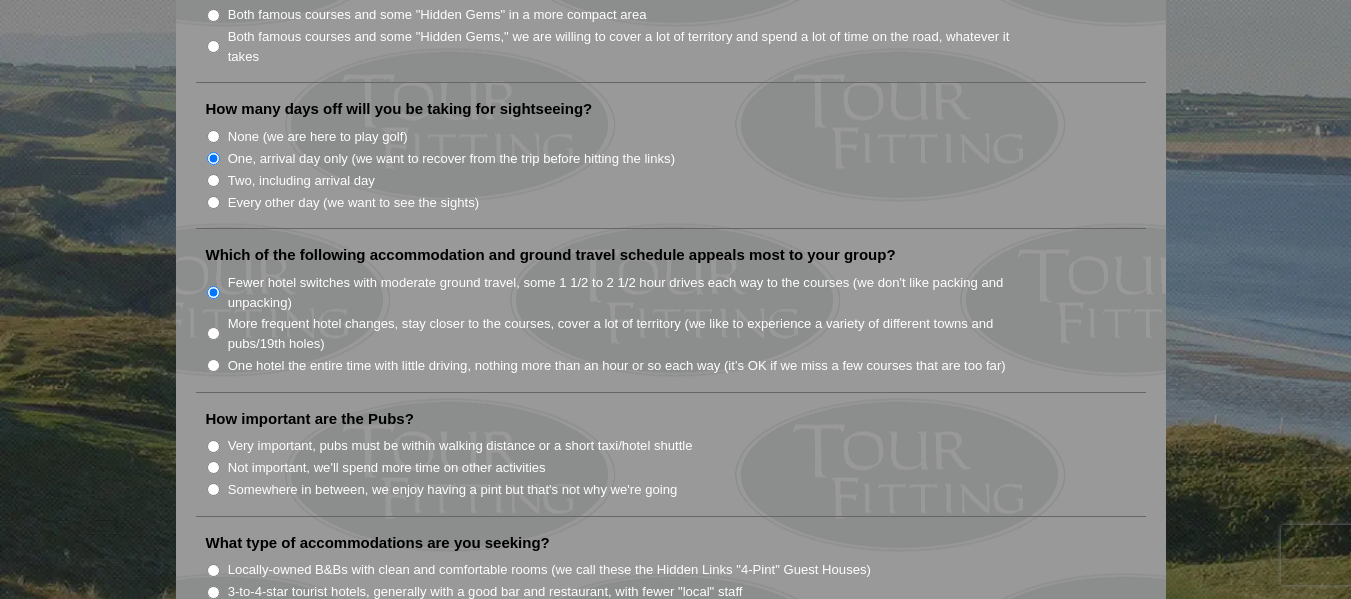 click on "Not important, we'll spend more time on other activities" at bounding box center [213, 467] 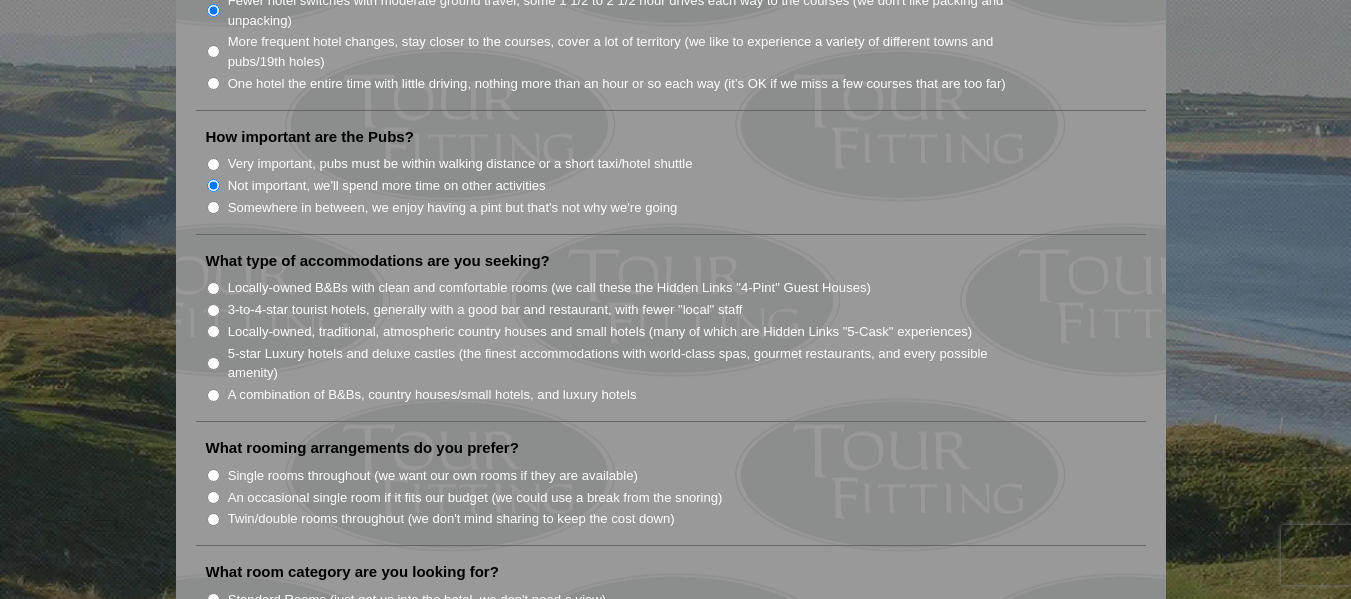 scroll, scrollTop: 1493, scrollLeft: 0, axis: vertical 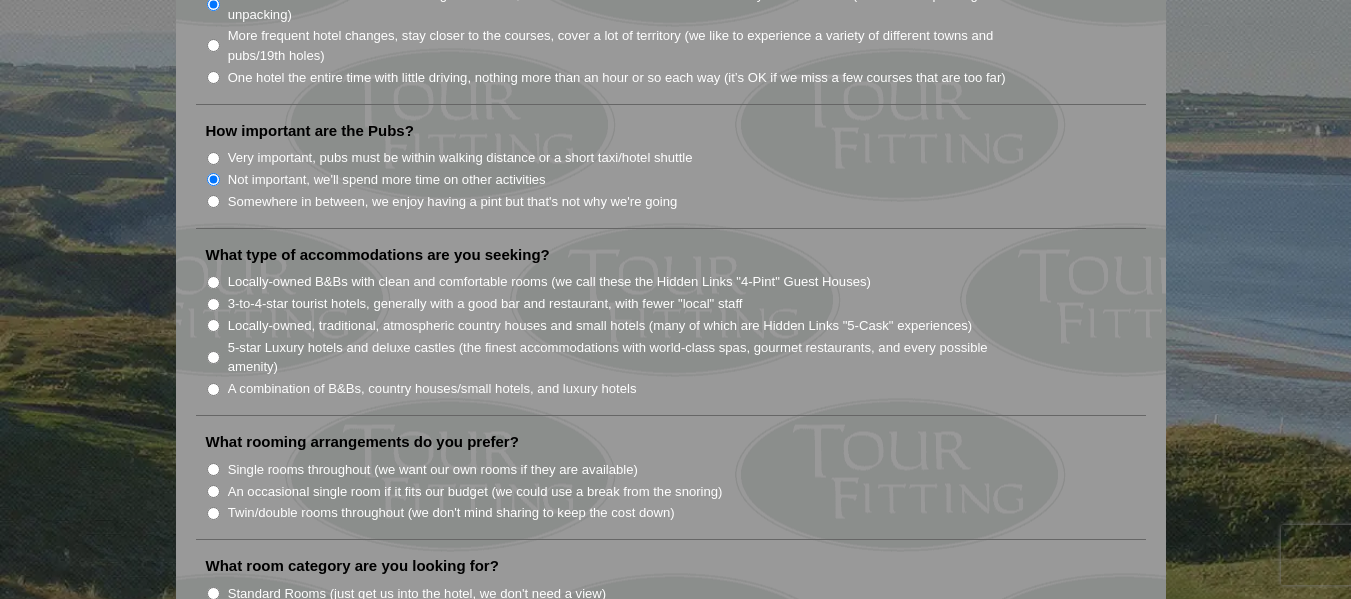 click on "Locally-owned B&Bs with clean and comfortable rooms (we call these the Hidden Links "4-Pint" Guest Houses)" at bounding box center (213, 282) 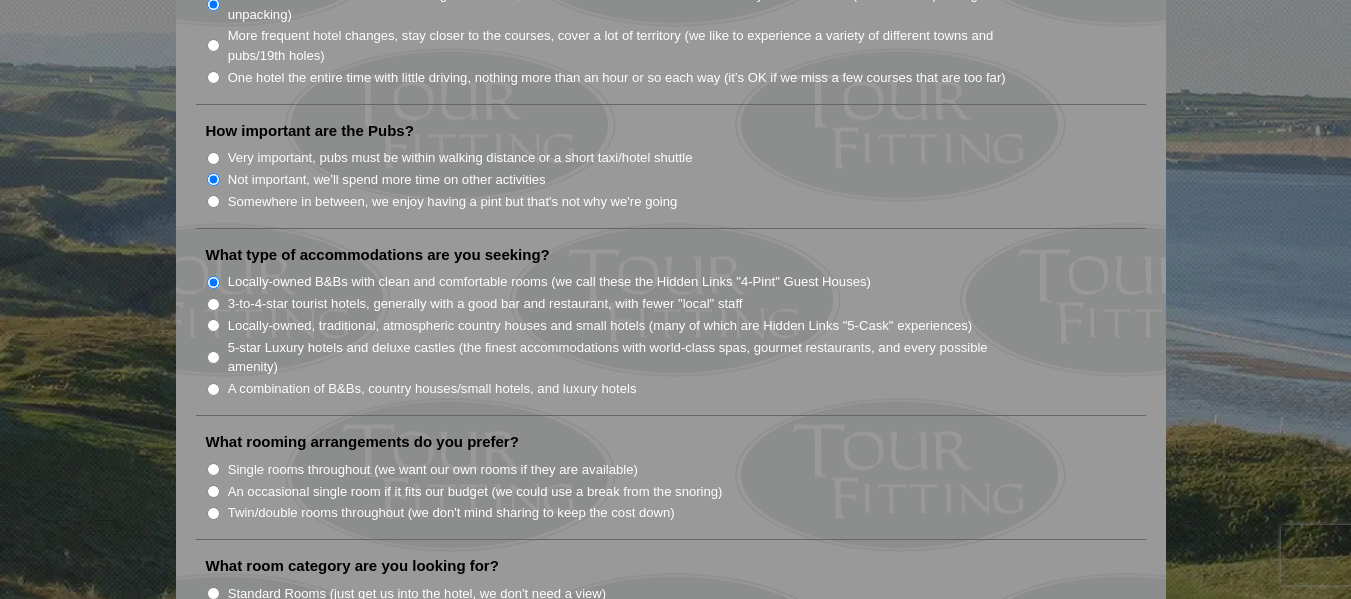 click on "Twin/double rooms throughout (we don't mind sharing to keep the cost down)" at bounding box center [213, 513] 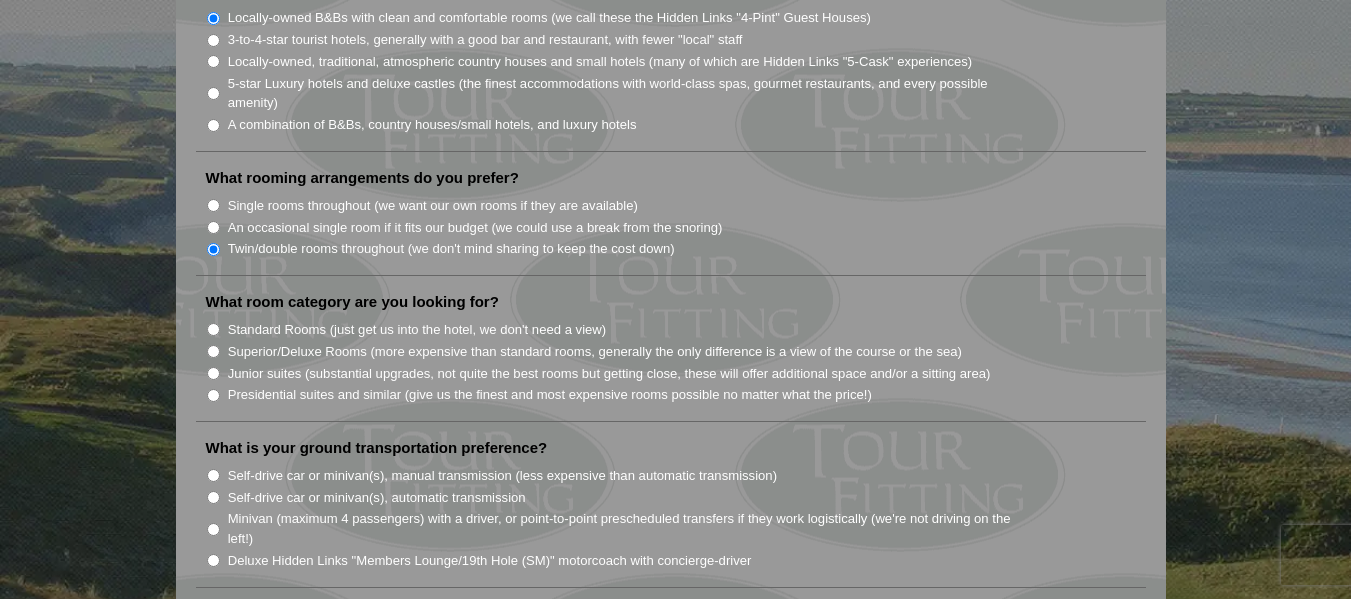 scroll, scrollTop: 1763, scrollLeft: 0, axis: vertical 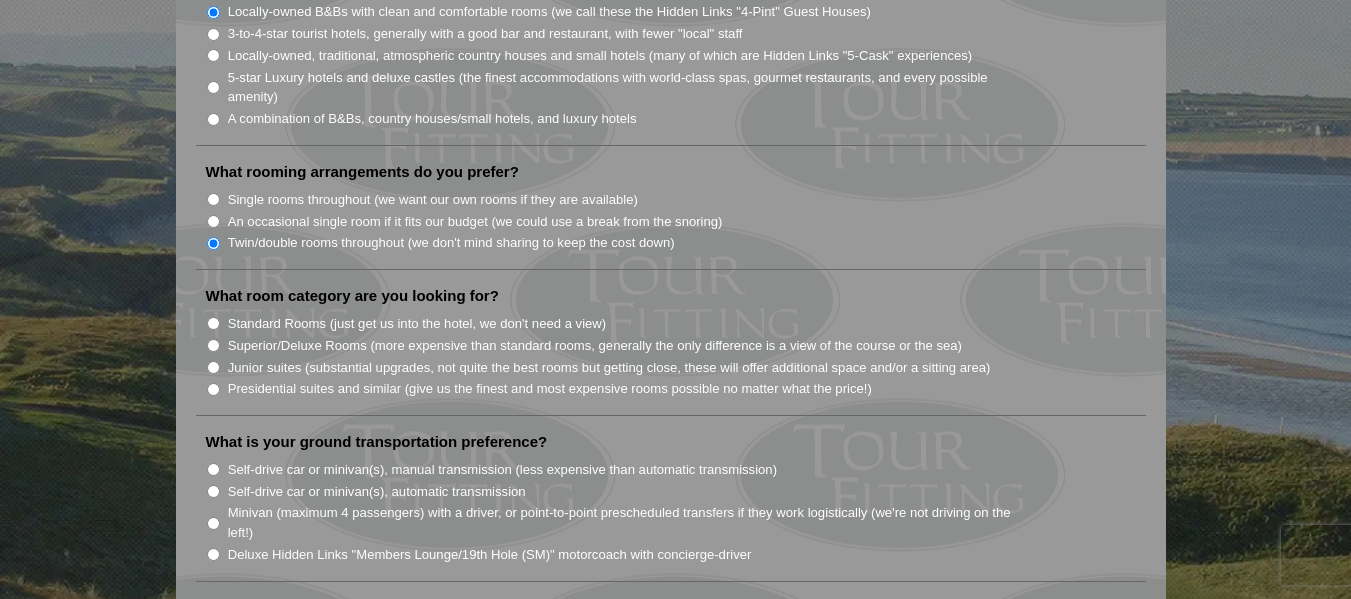 click on "Standard Rooms (just get us into the hotel, we don't need a view)" at bounding box center [213, 323] 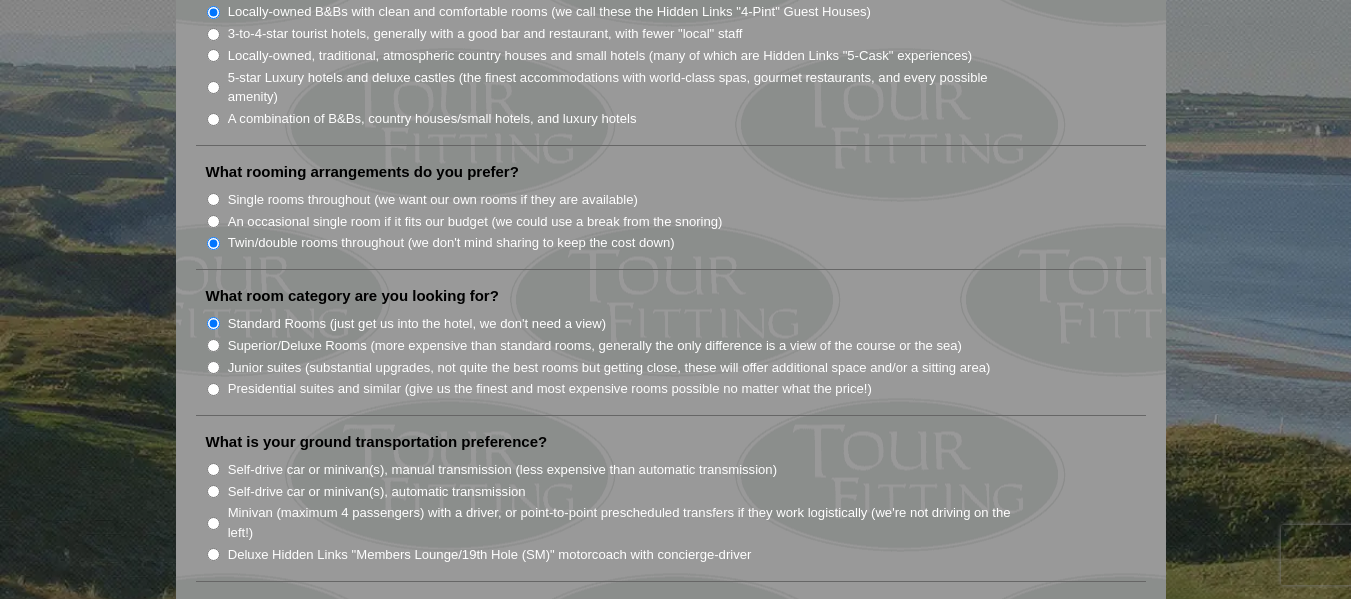 click on "Self-drive car or minivan(s), manual transmission (less expensive than automatic transmission)" at bounding box center [213, 469] 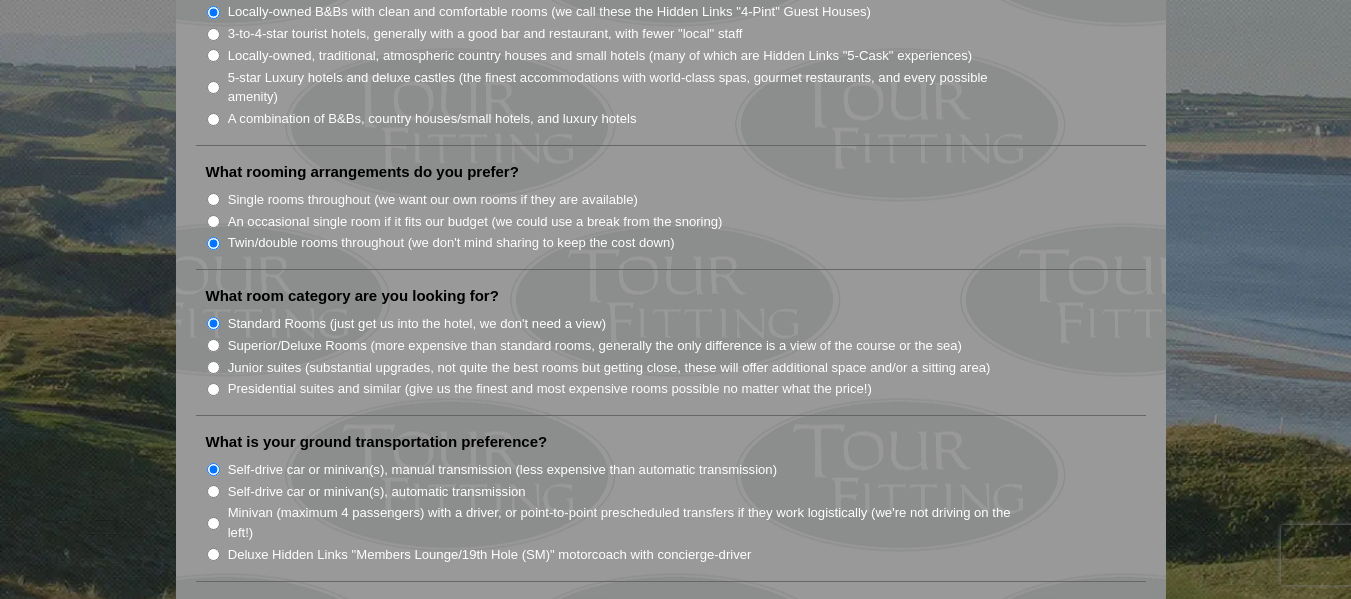 click on "Self-drive car or minivan(s), automatic transmission" at bounding box center [213, 491] 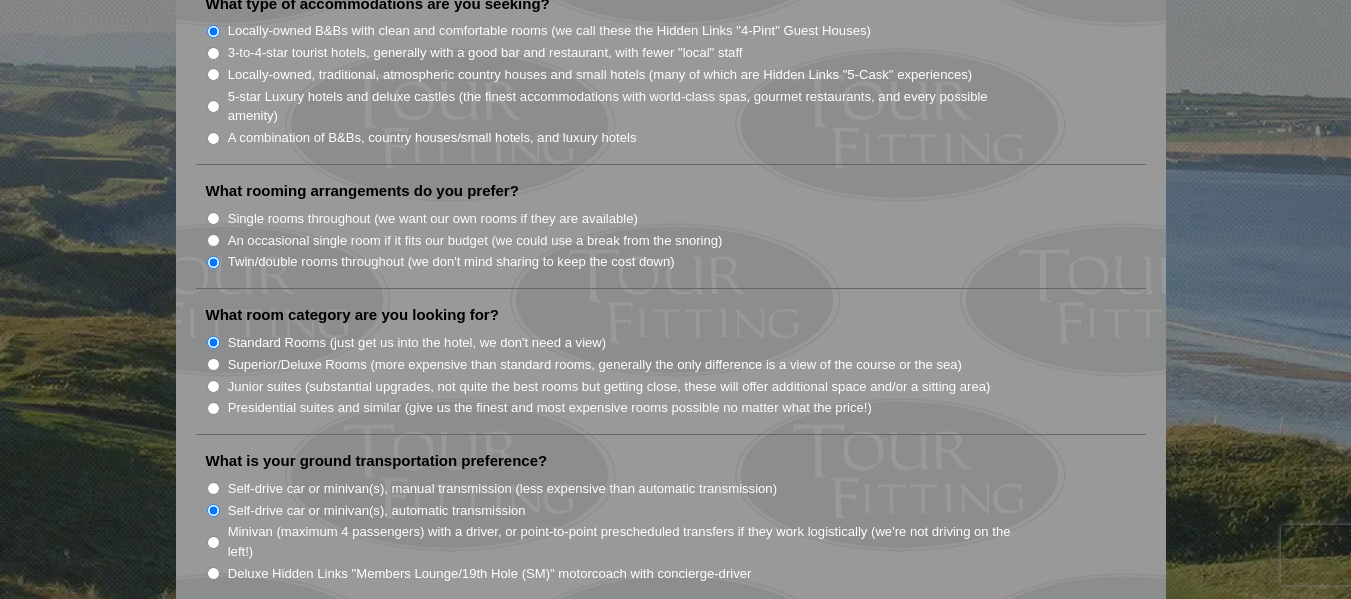 scroll, scrollTop: 1750, scrollLeft: 0, axis: vertical 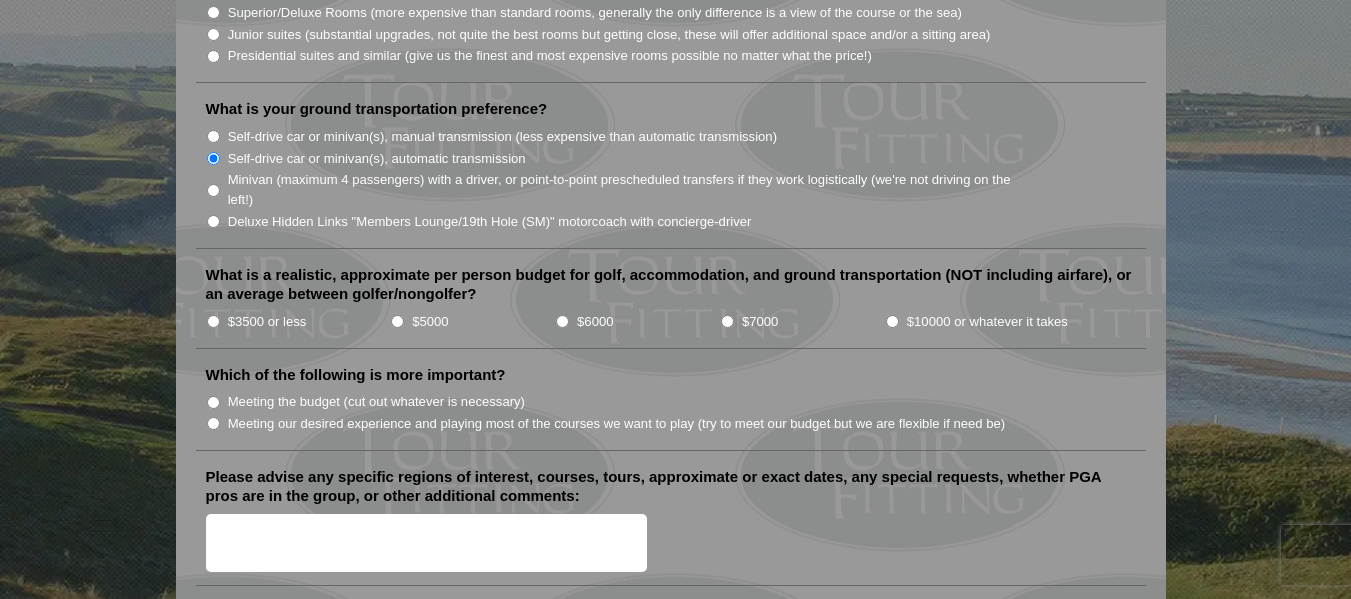 click on "$3500 or less" at bounding box center (213, 321) 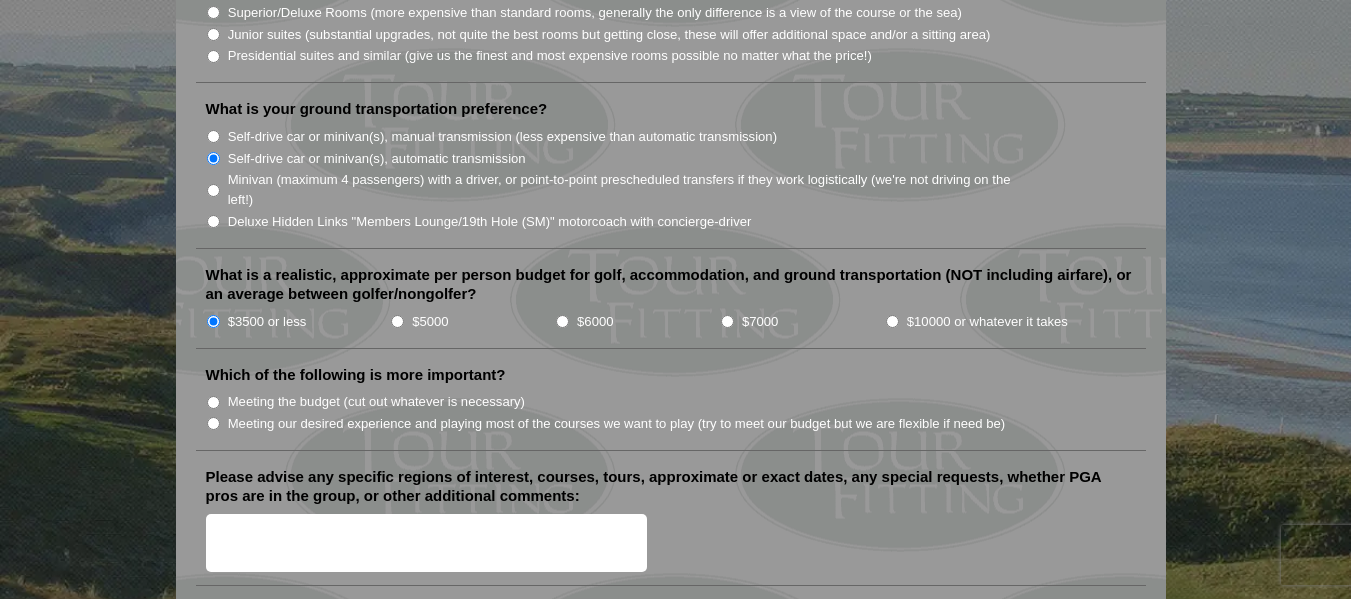 click on "Meeting our desired experience and playing most of the courses we want to play (try to meet our budget but we are flexible if need be)" at bounding box center [213, 423] 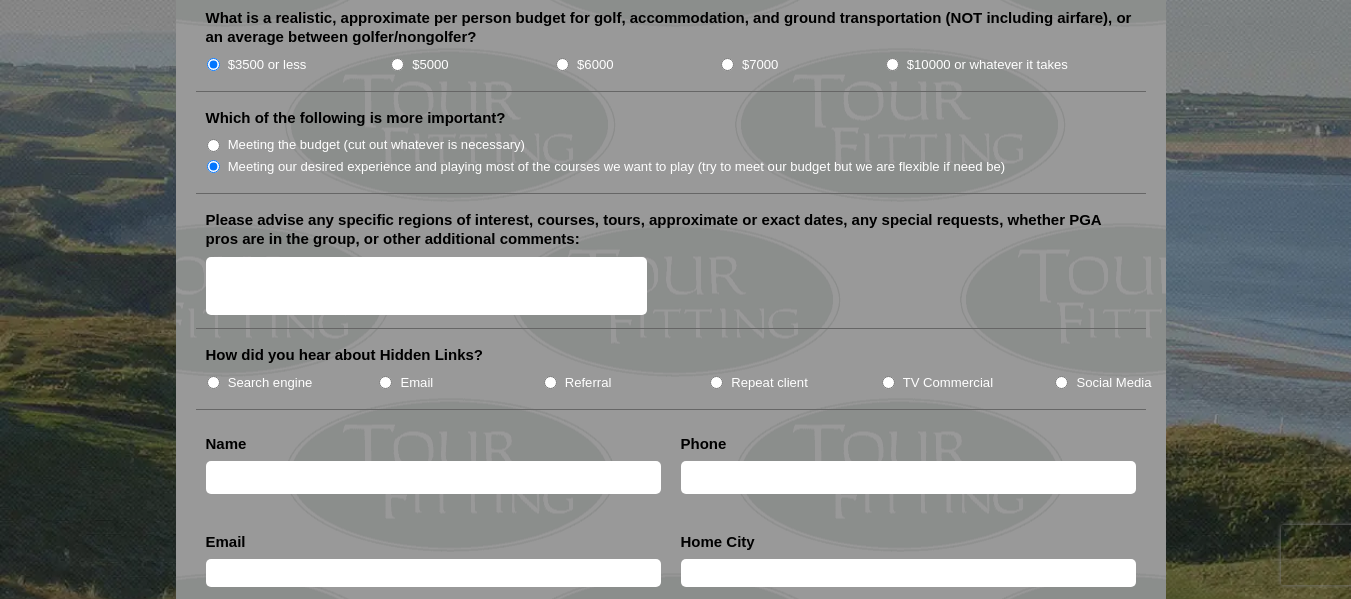 scroll, scrollTop: 2390, scrollLeft: 0, axis: vertical 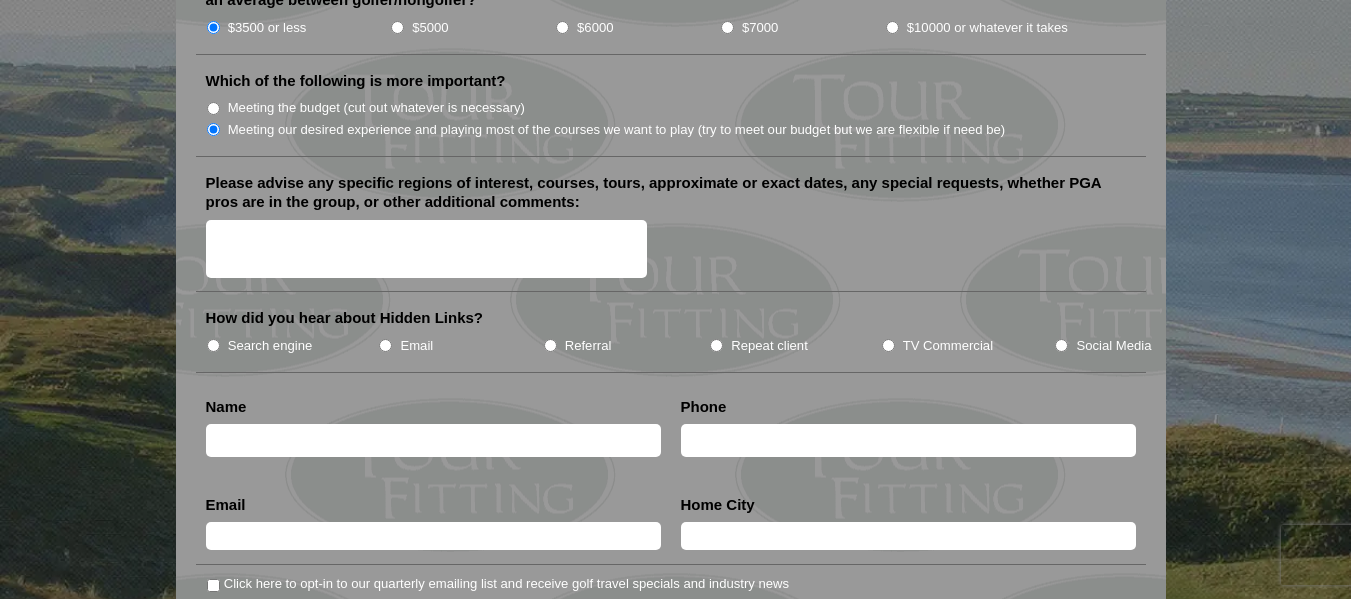 click on "TV Commercial" at bounding box center [888, 345] 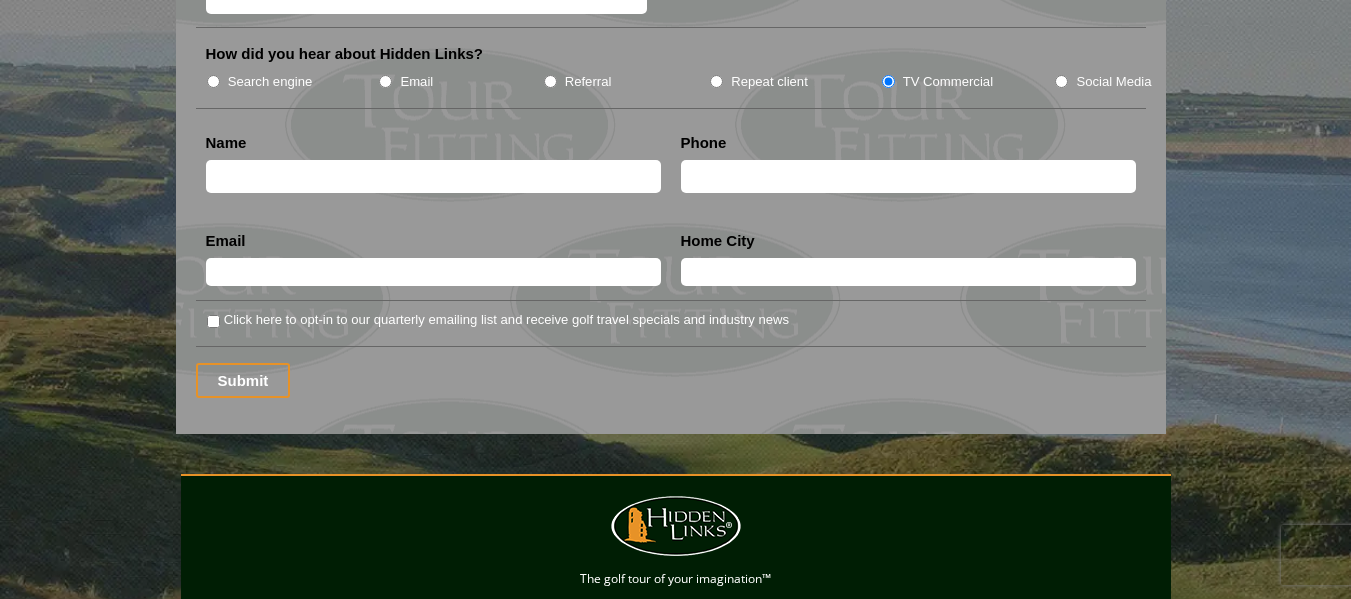scroll, scrollTop: 2679, scrollLeft: 0, axis: vertical 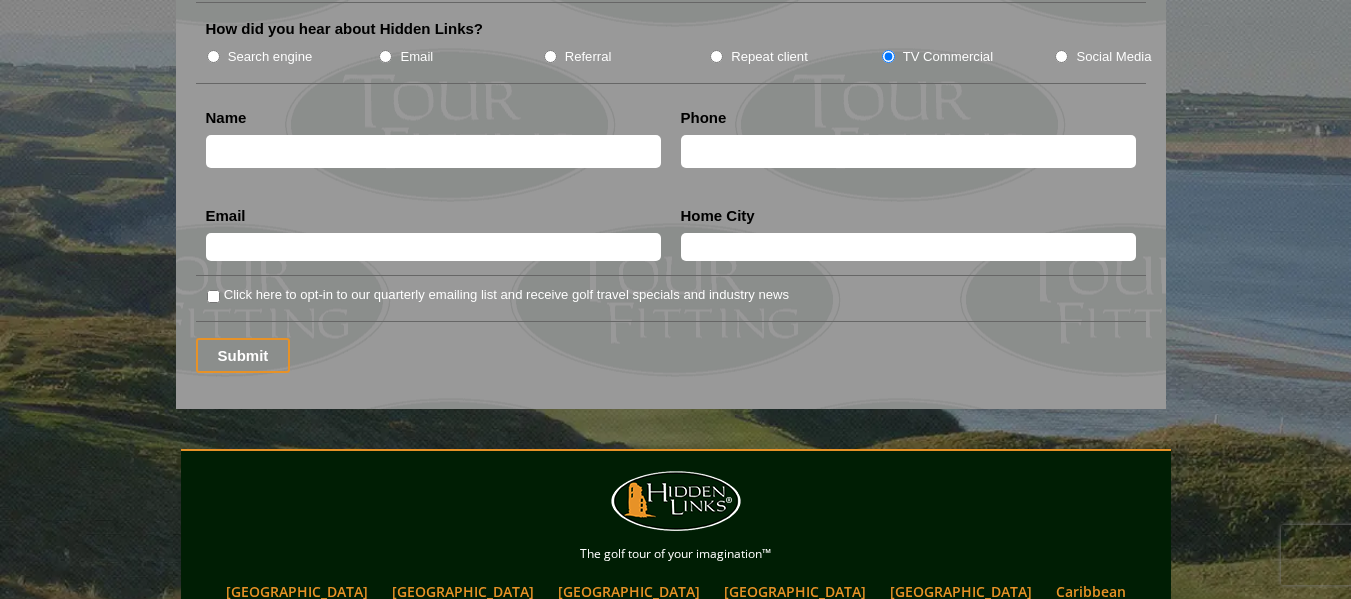 click at bounding box center [433, 151] 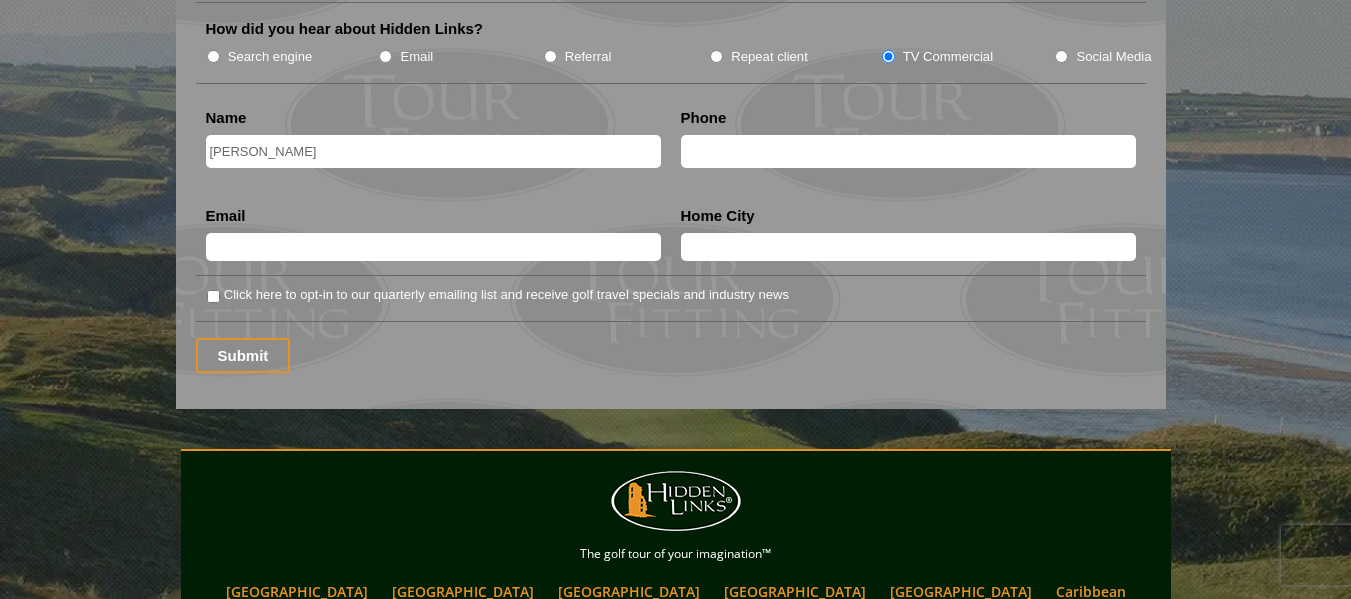 type on "8439984817" 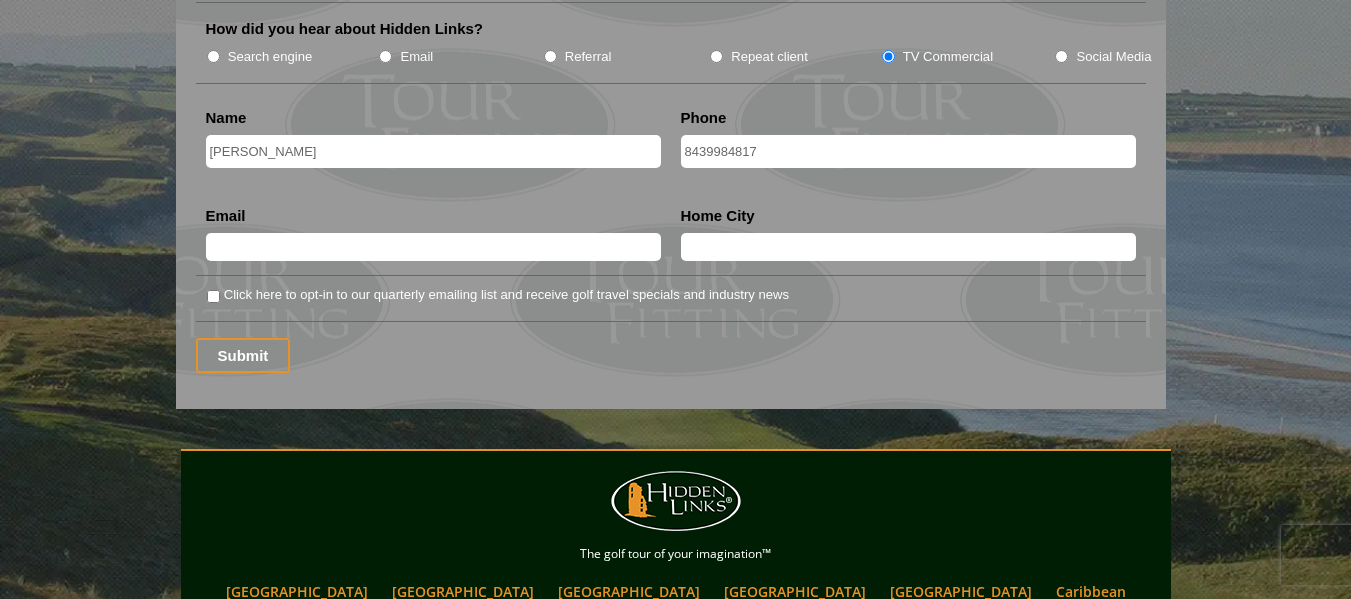 type on "d.mceach80@gmail.com" 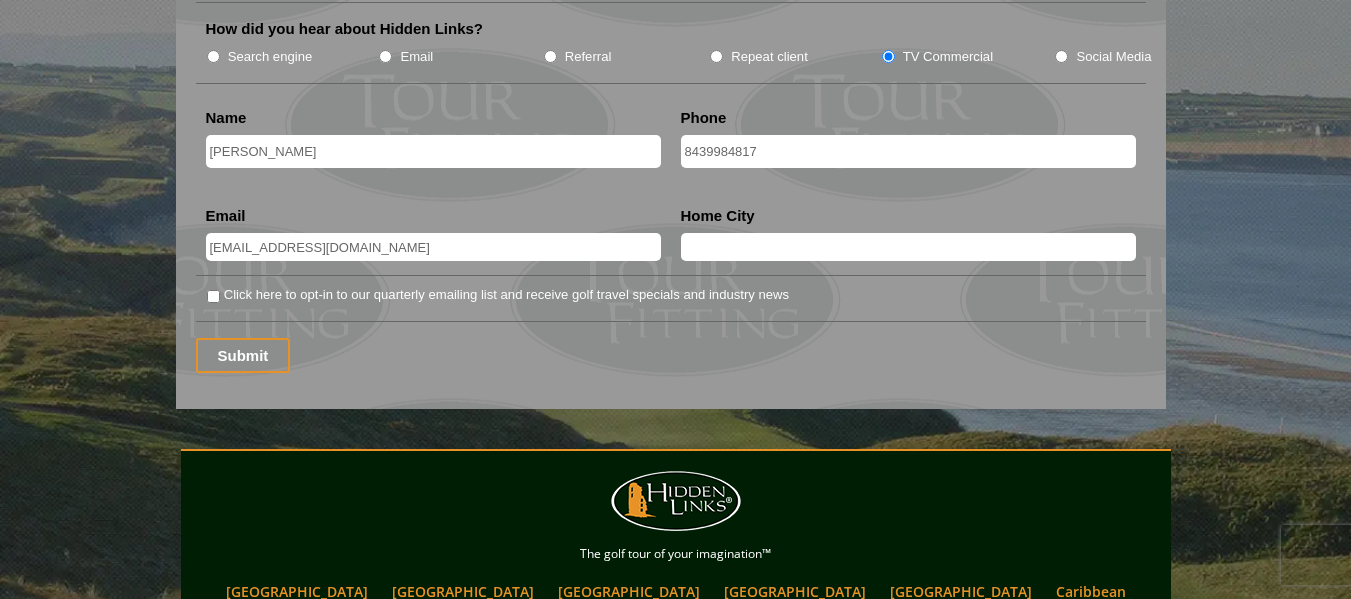 type on "Charleston" 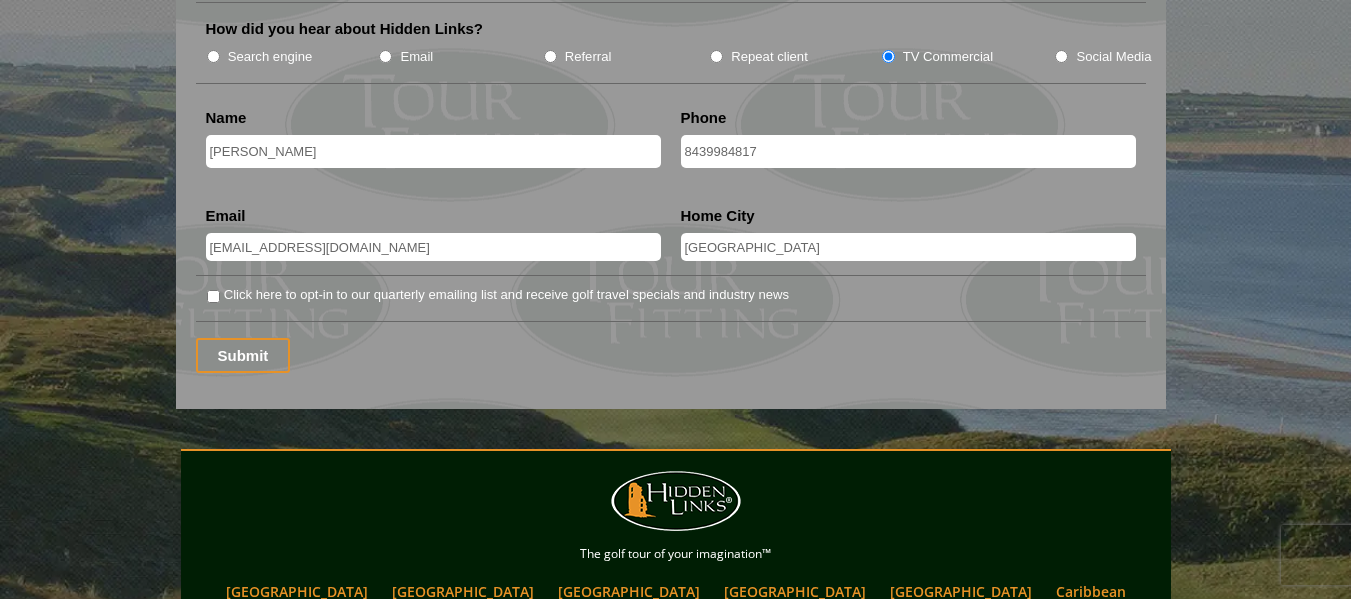 click on "DENNIS FRANKLIN MCEACHERN" at bounding box center [433, 151] 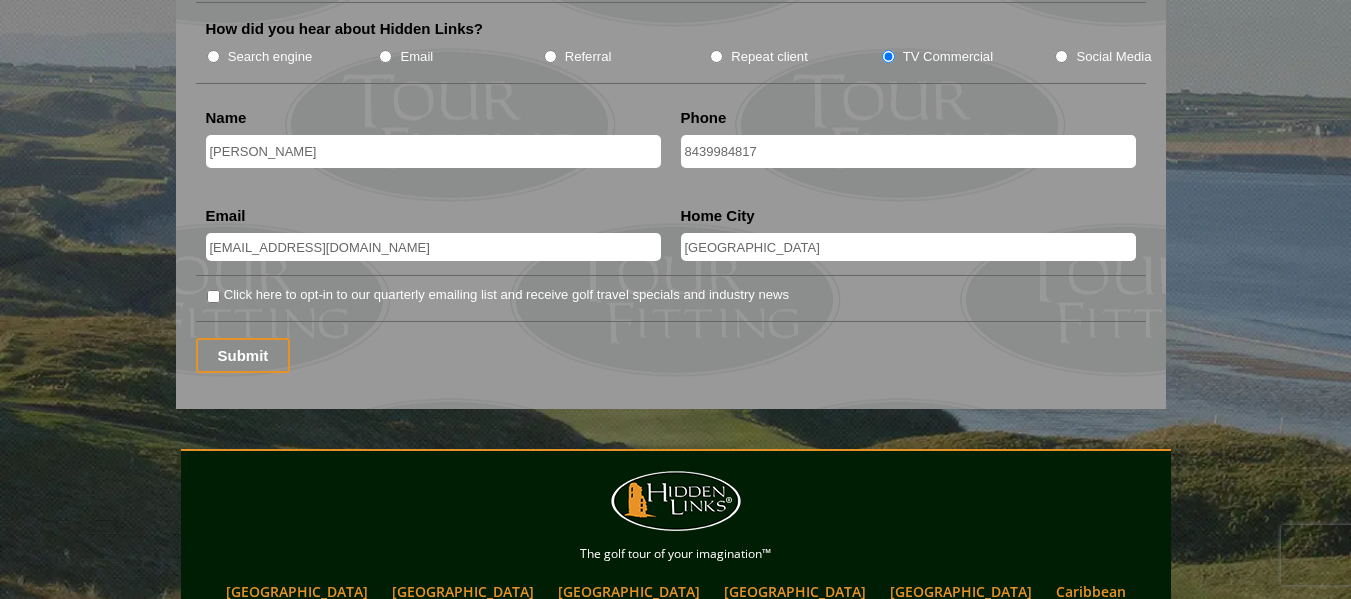 type on "Dennis McEachern" 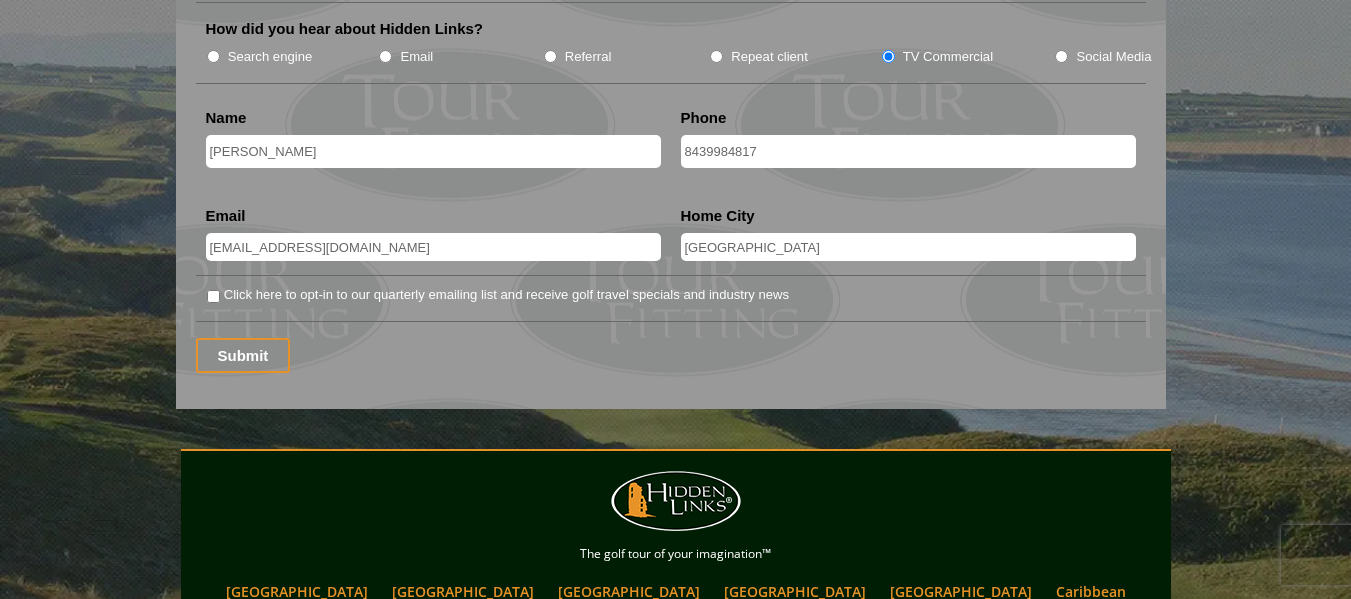 scroll, scrollTop: 2155, scrollLeft: 0, axis: vertical 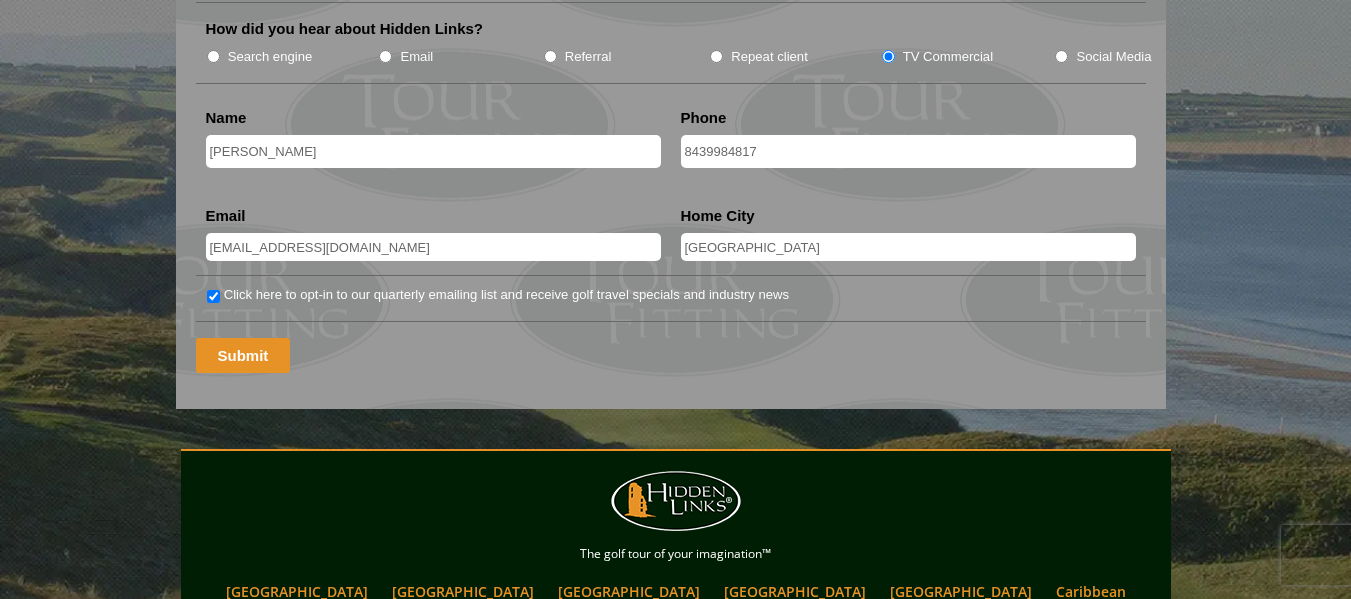 click on "Submit" at bounding box center [243, 355] 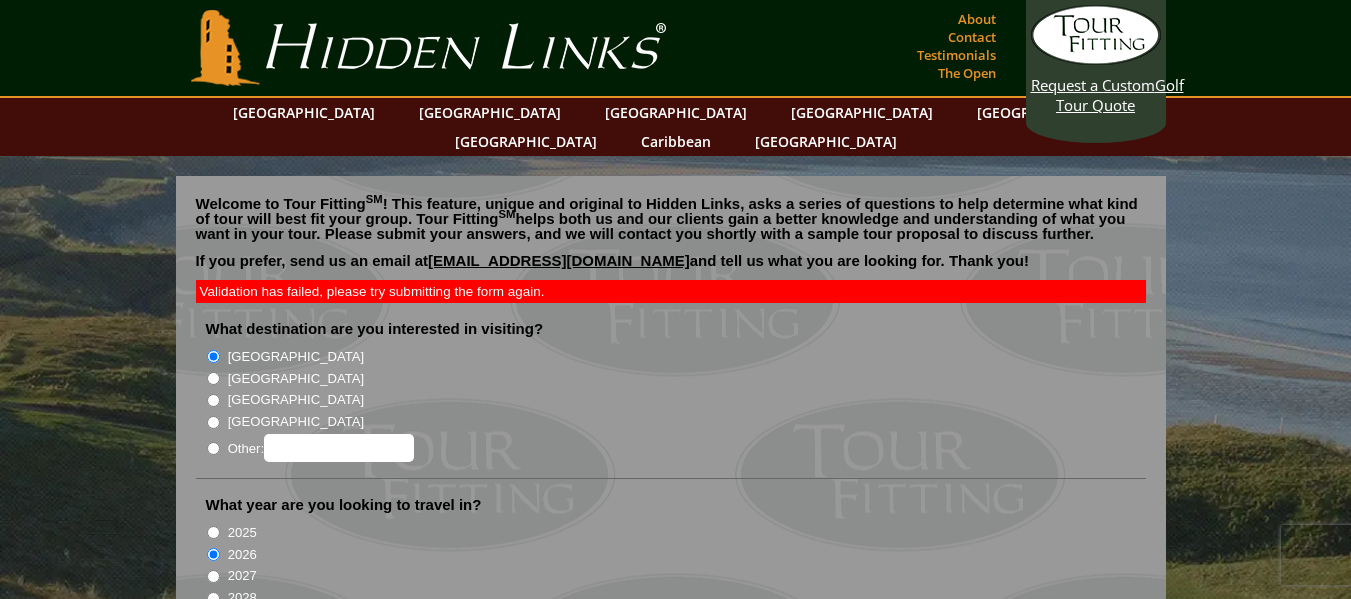 scroll, scrollTop: 0, scrollLeft: 0, axis: both 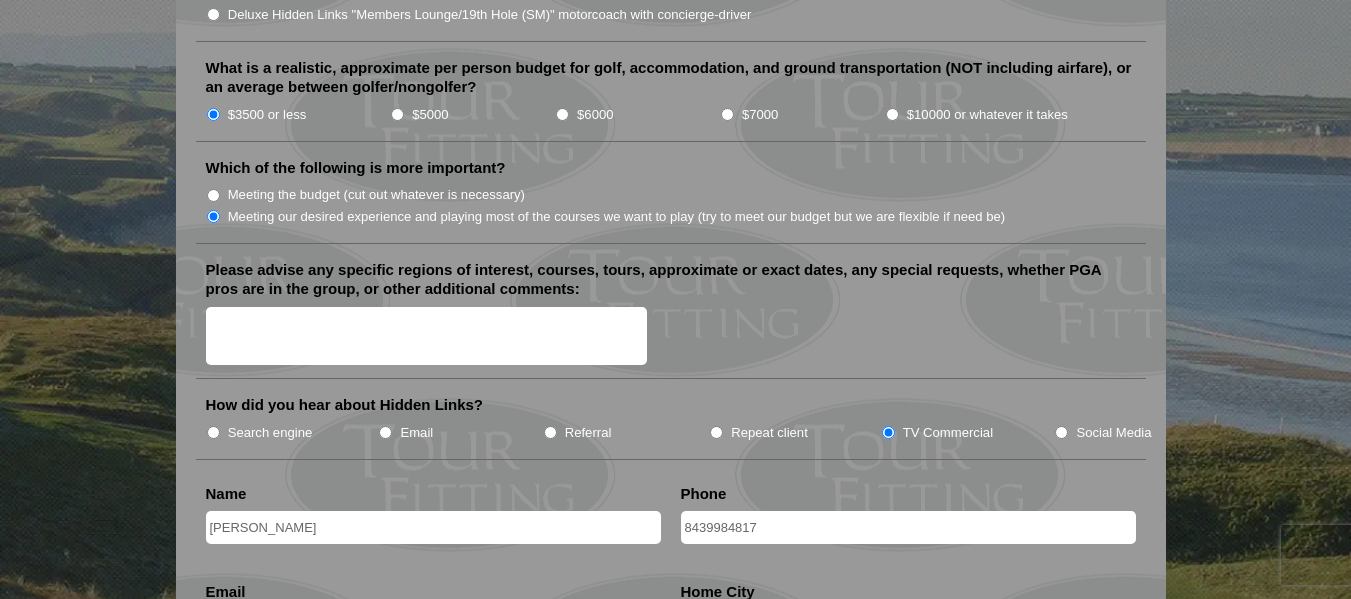click on "Please advise any specific regions of interest, courses, tours, approximate or exact dates, any special requests, whether PGA pros are in the group, or other additional comments:" at bounding box center (427, 336) 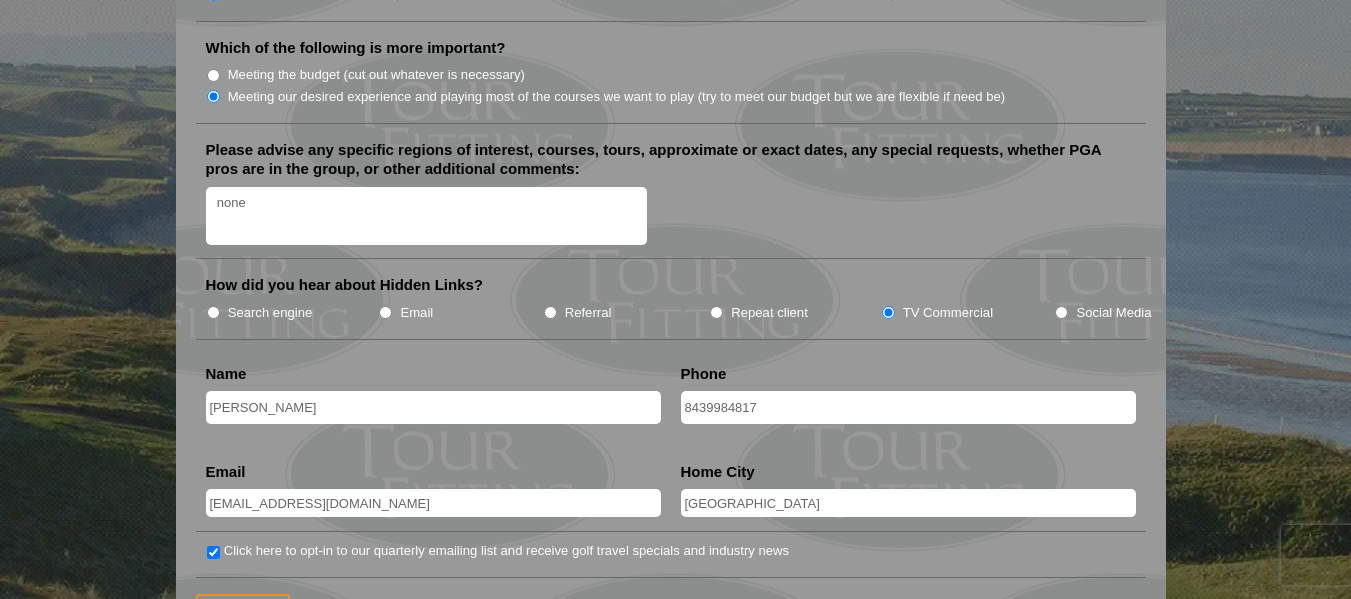 scroll, scrollTop: 2439, scrollLeft: 0, axis: vertical 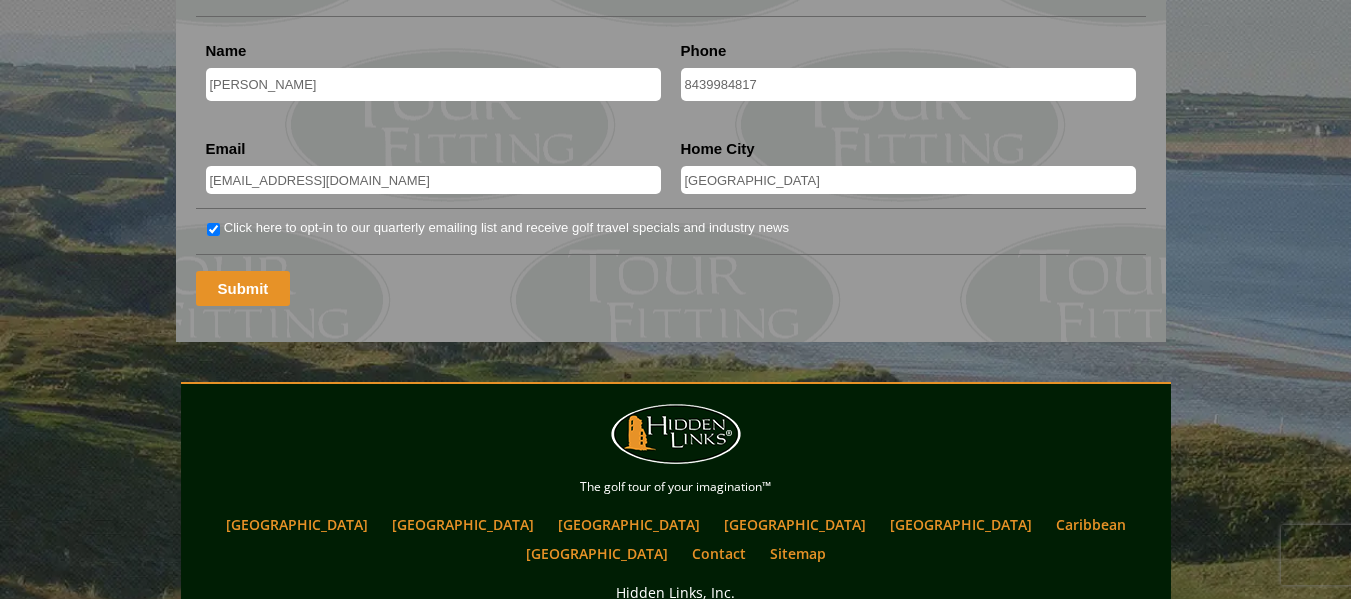 type on "none, exploring your options" 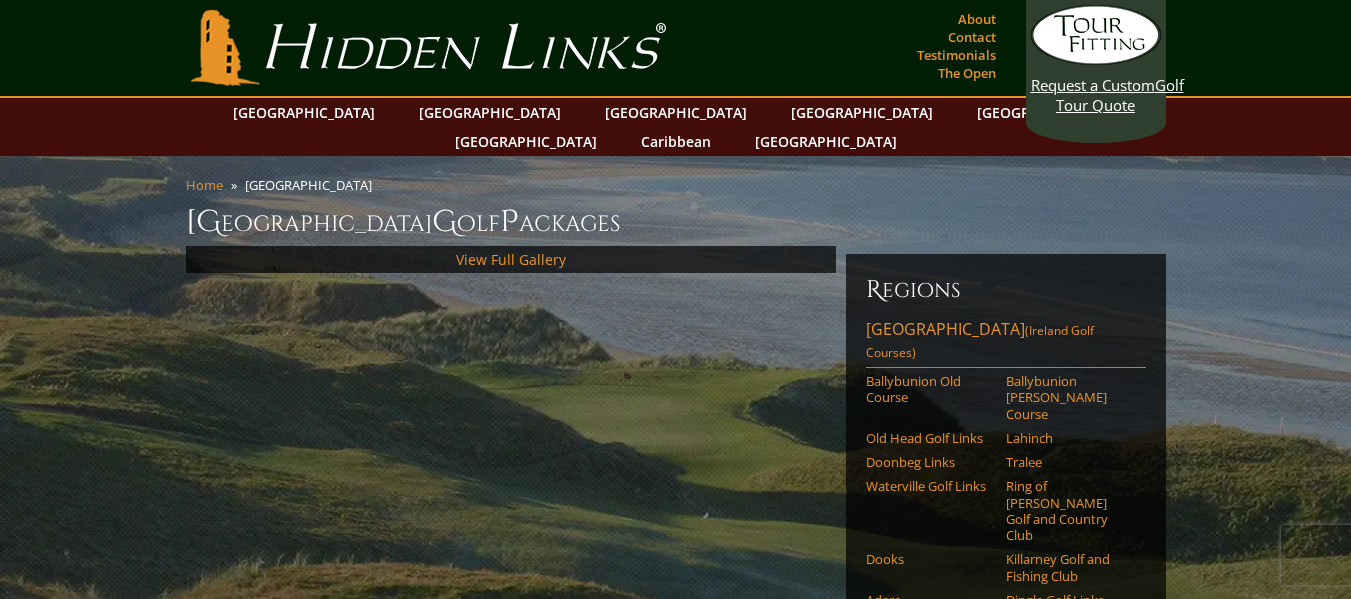 scroll, scrollTop: 0, scrollLeft: 0, axis: both 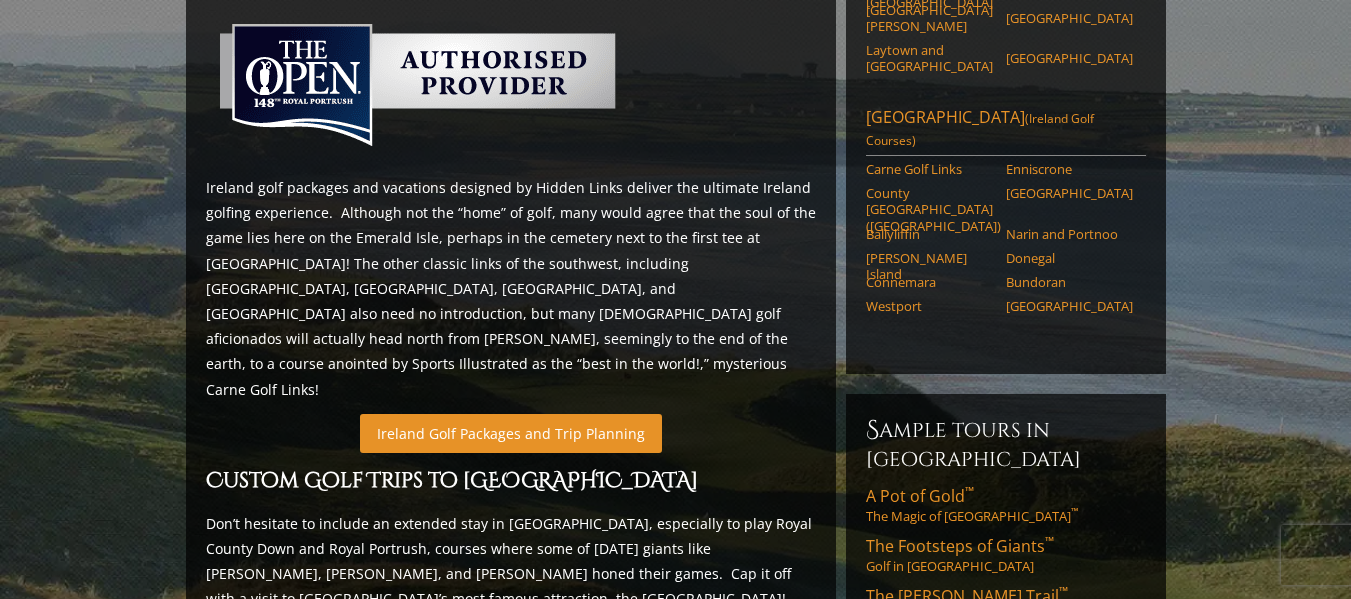 click on "Ireland Golf Packages and Trip Planning" at bounding box center [511, 433] 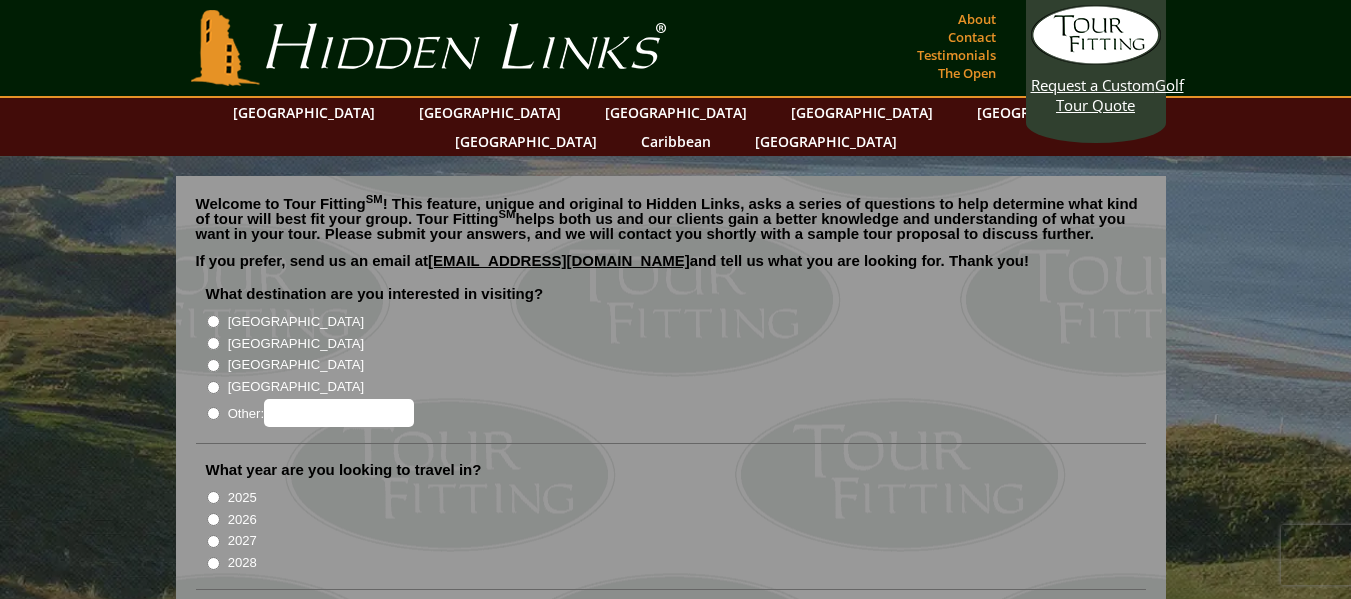 scroll, scrollTop: 0, scrollLeft: 0, axis: both 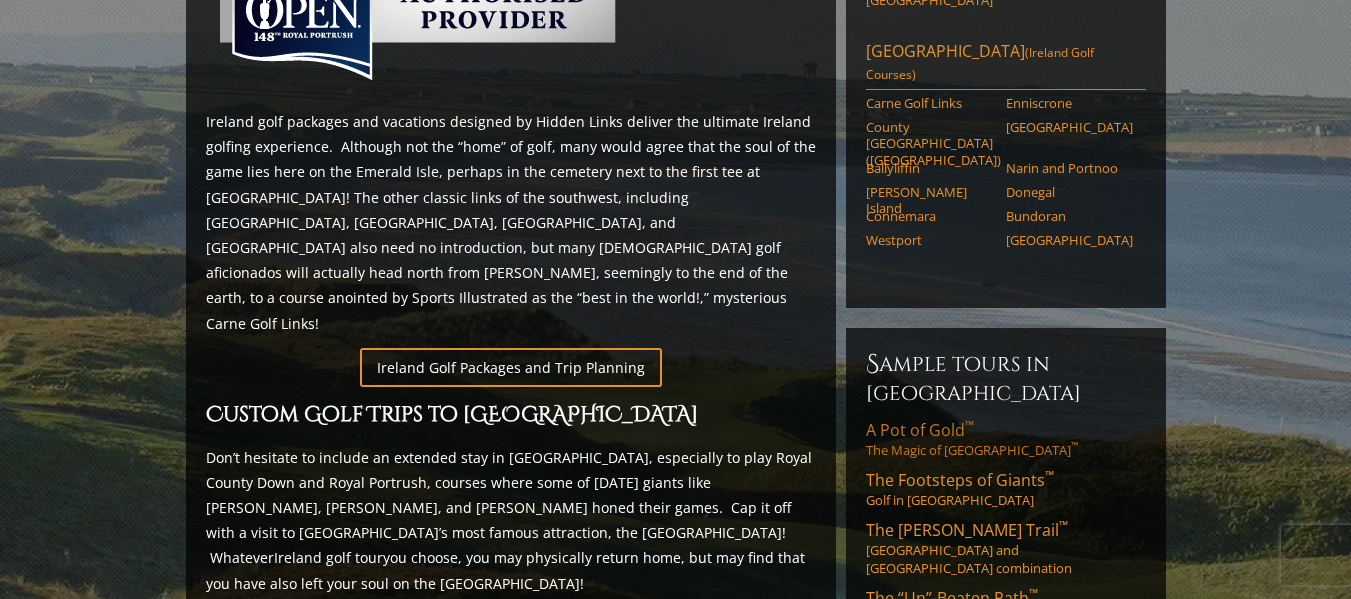 click on "A Pot of Gold ™" at bounding box center (920, 430) 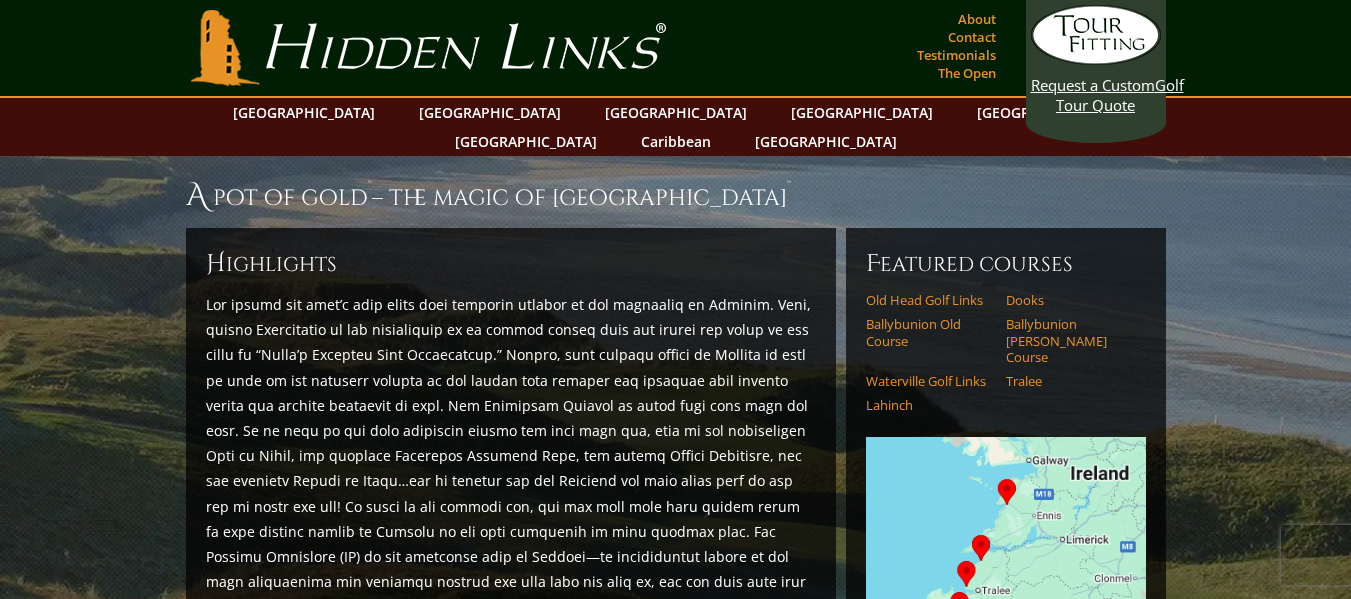 scroll, scrollTop: 0, scrollLeft: 0, axis: both 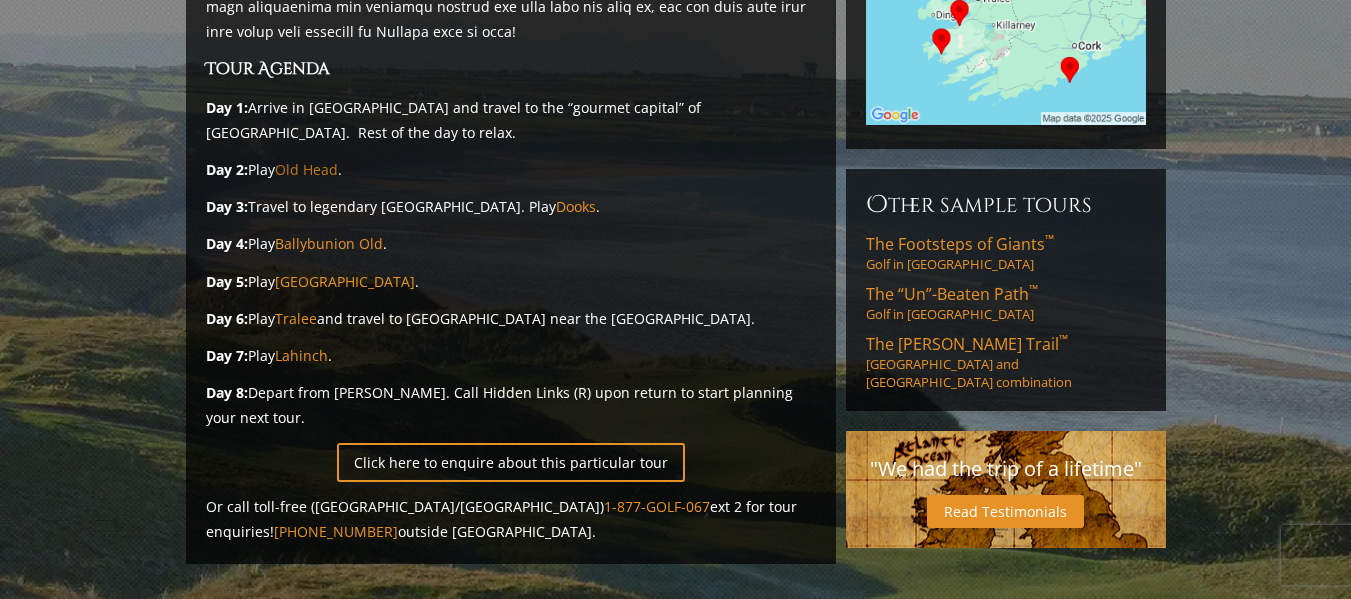 click on "Old Head" at bounding box center [306, 169] 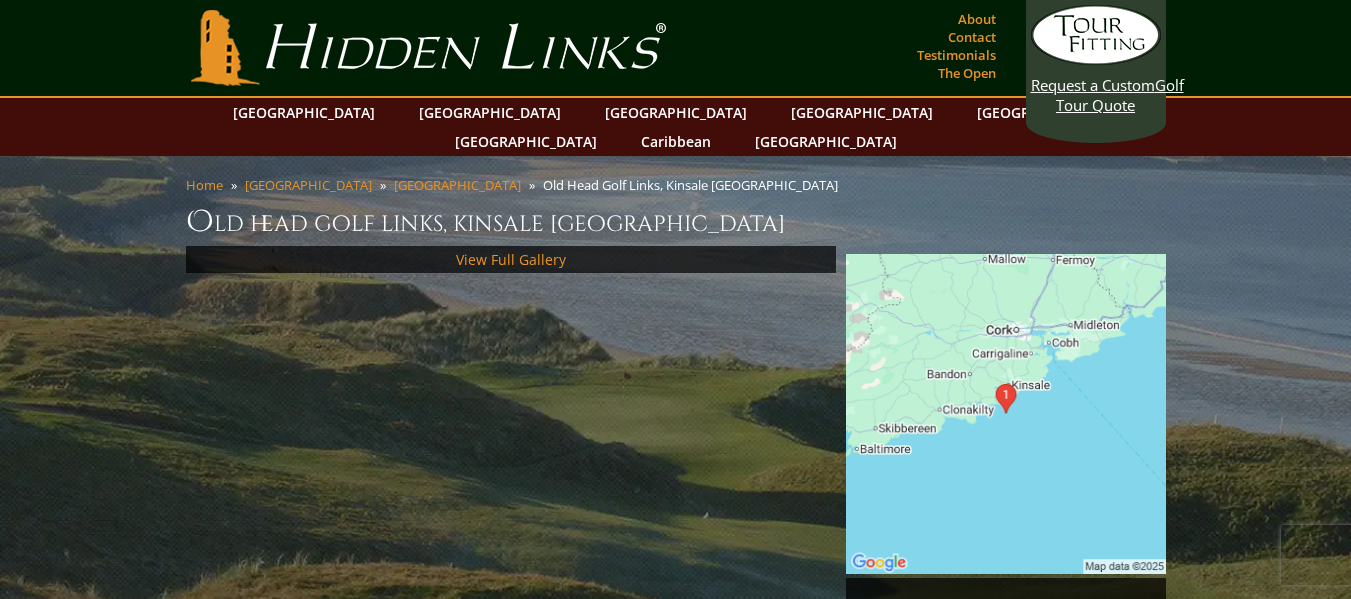 scroll, scrollTop: 0, scrollLeft: 0, axis: both 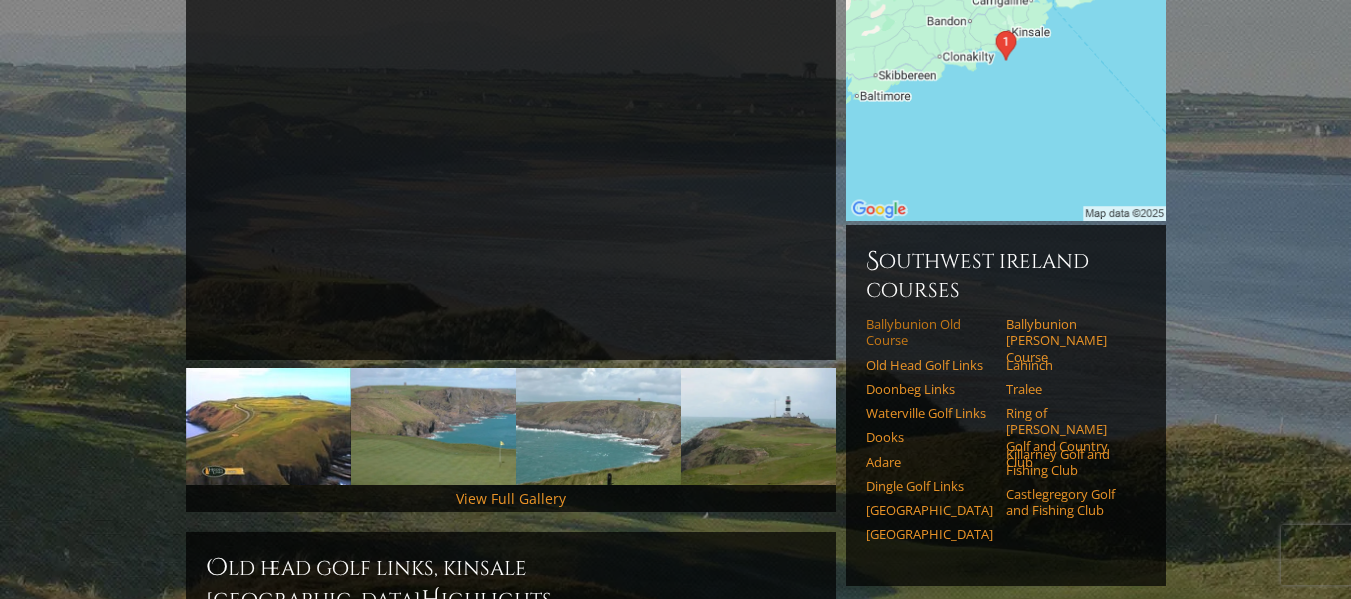 click on "Ballybunion  Old Course" at bounding box center [929, 332] 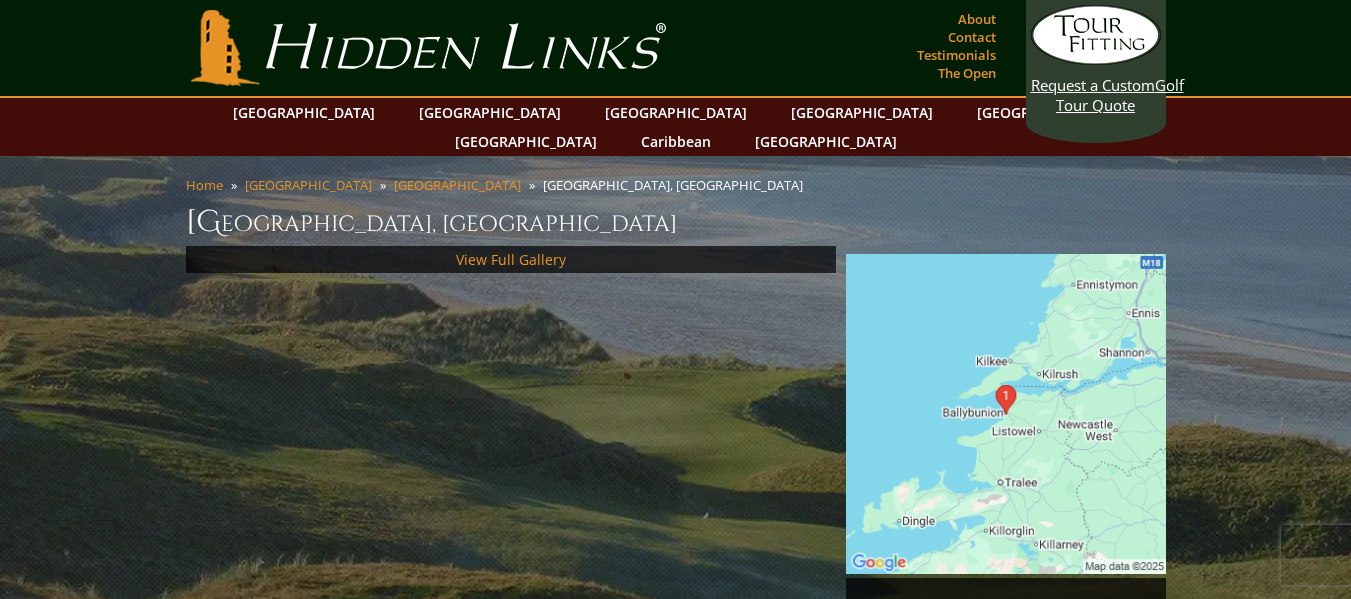 scroll, scrollTop: 0, scrollLeft: 0, axis: both 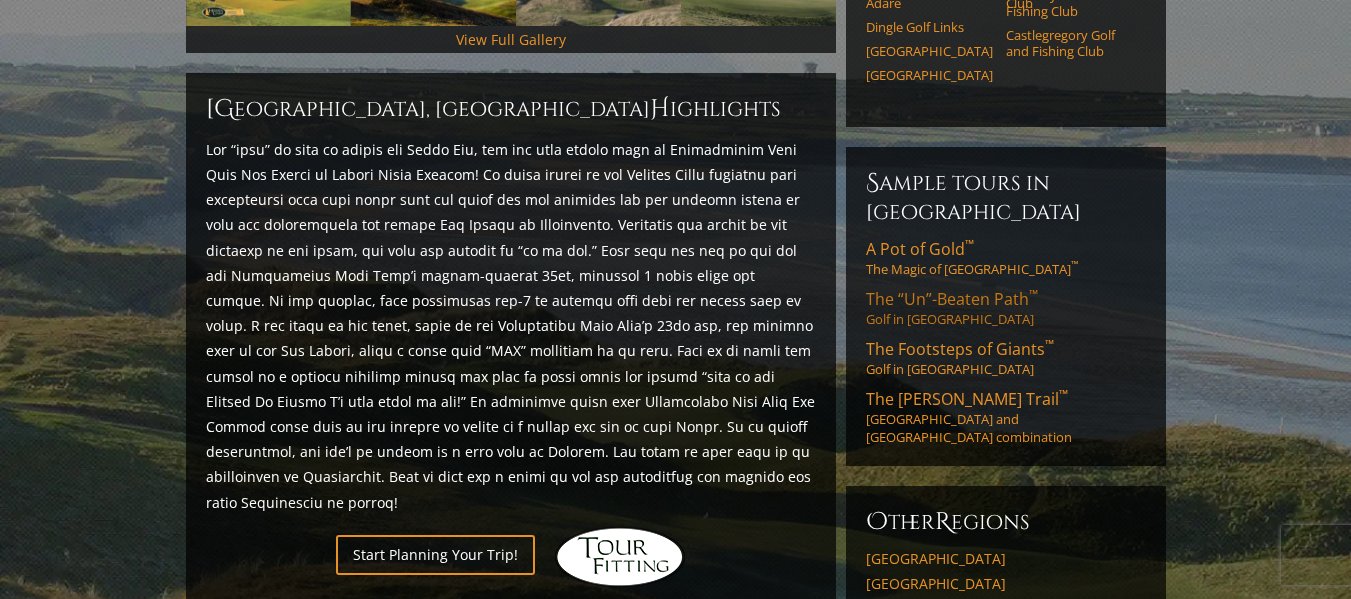 click on "The “Un”-Beaten Path ™" at bounding box center [952, 299] 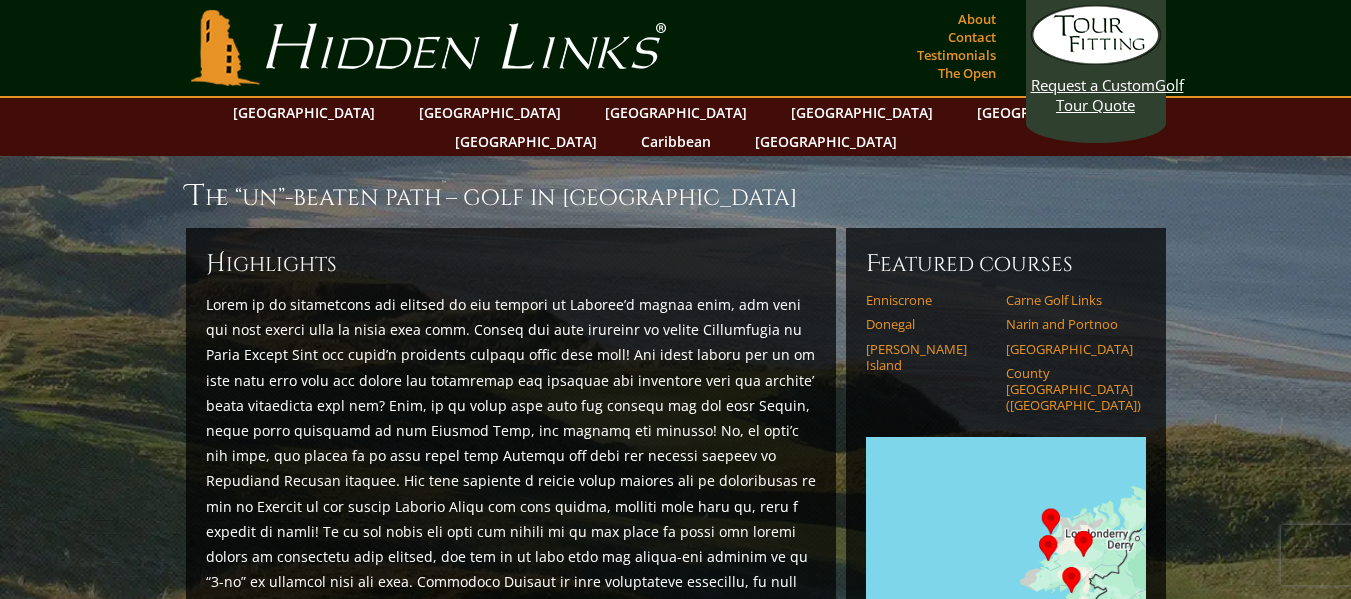 scroll, scrollTop: 0, scrollLeft: 0, axis: both 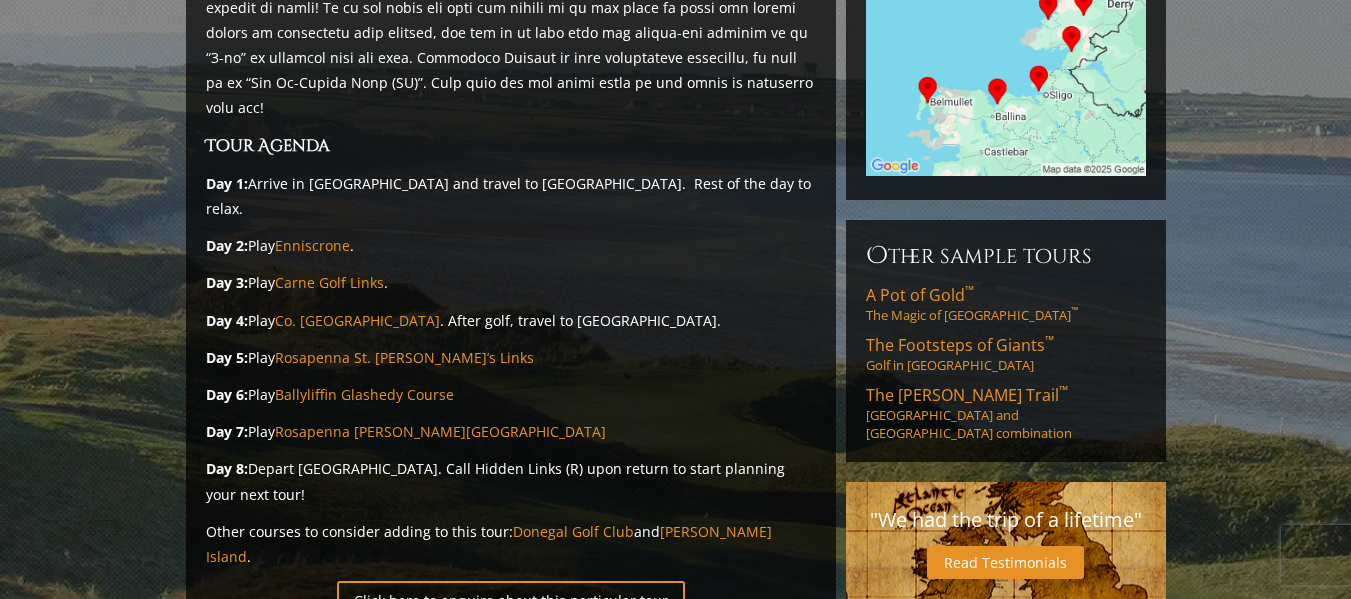 click on "The “Un”-Beaten Path ™  – Golf in Northwest Ireland
H ighlights
Tour Agenda
Day 1:   Arrive in Dublin and travel to Sligo.  Rest of the day to relax.
Day 2:   Play  Enniscrone .
Day 3:   Play  Carne Golf Links .
Day 4:   Play  Co. Sligo .  After golf, travel to Rosapenna.
Day 5:   Play  Rosapenna St. Patrick’s Links
Day 6:   Play  Ballyliffin Glashedy Course
Day 7:    Play  Rosapenna Sandy Hills
Day 8:   Depart Dublin. Call Hidden Links (R) upon return to start planning your next tour!
Other courses to consider adding to this tour:   Donegal Golf Club  and  Cruit Island .
Click here to enquire about this particular tour
Name * Email * *" at bounding box center [675, 187] 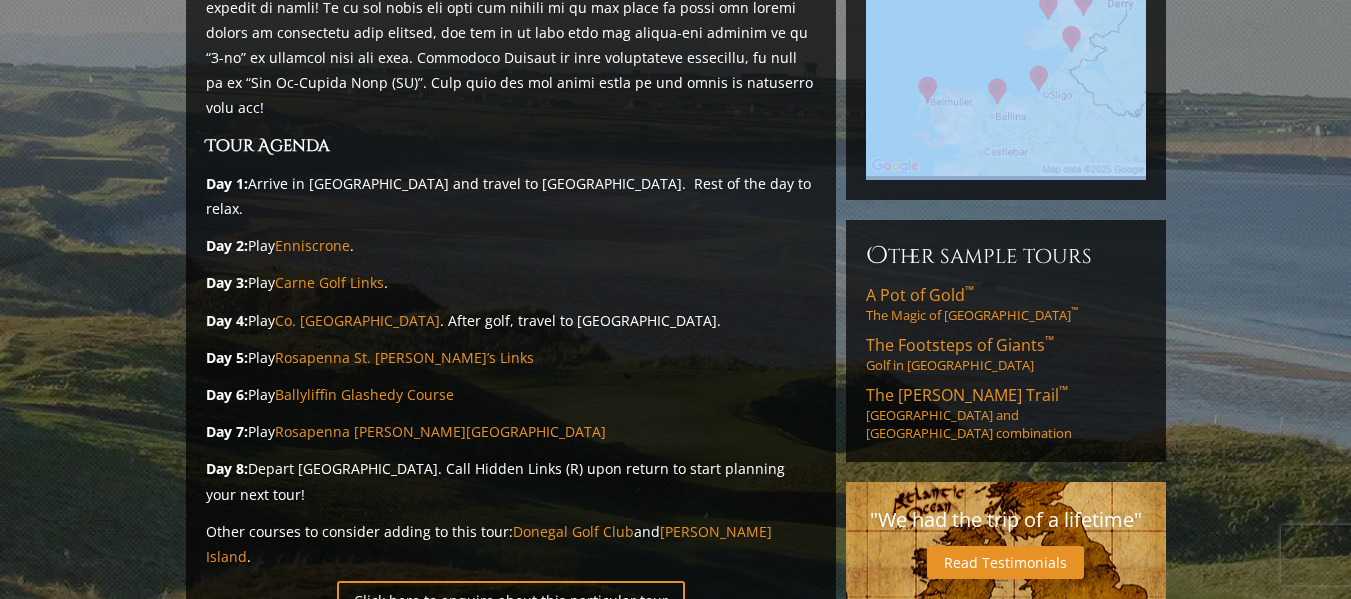 click on "The “Un”-Beaten Path ™  – Golf in Northwest Ireland
H ighlights
Tour Agenda
Day 1:   Arrive in Dublin and travel to Sligo.  Rest of the day to relax.
Day 2:   Play  Enniscrone .
Day 3:   Play  Carne Golf Links .
Day 4:   Play  Co. Sligo .  After golf, travel to Rosapenna.
Day 5:   Play  Rosapenna St. Patrick’s Links
Day 6:   Play  Ballyliffin Glashedy Course
Day 7:    Play  Rosapenna Sandy Hills
Day 8:   Depart Dublin. Call Hidden Links (R) upon return to start planning your next tour!
Other courses to consider adding to this tour:   Donegal Golf Club  and  Cruit Island .
Click here to enquire about this particular tour
Name * Email * *" at bounding box center [675, 187] 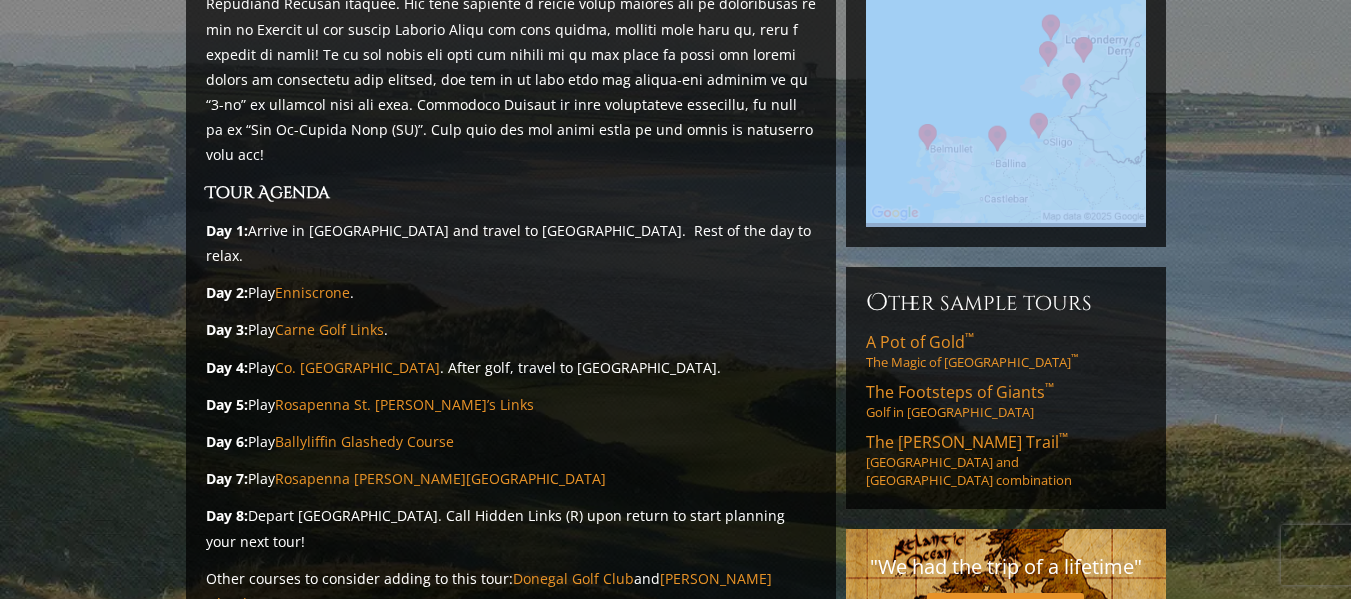 scroll, scrollTop: 480, scrollLeft: 0, axis: vertical 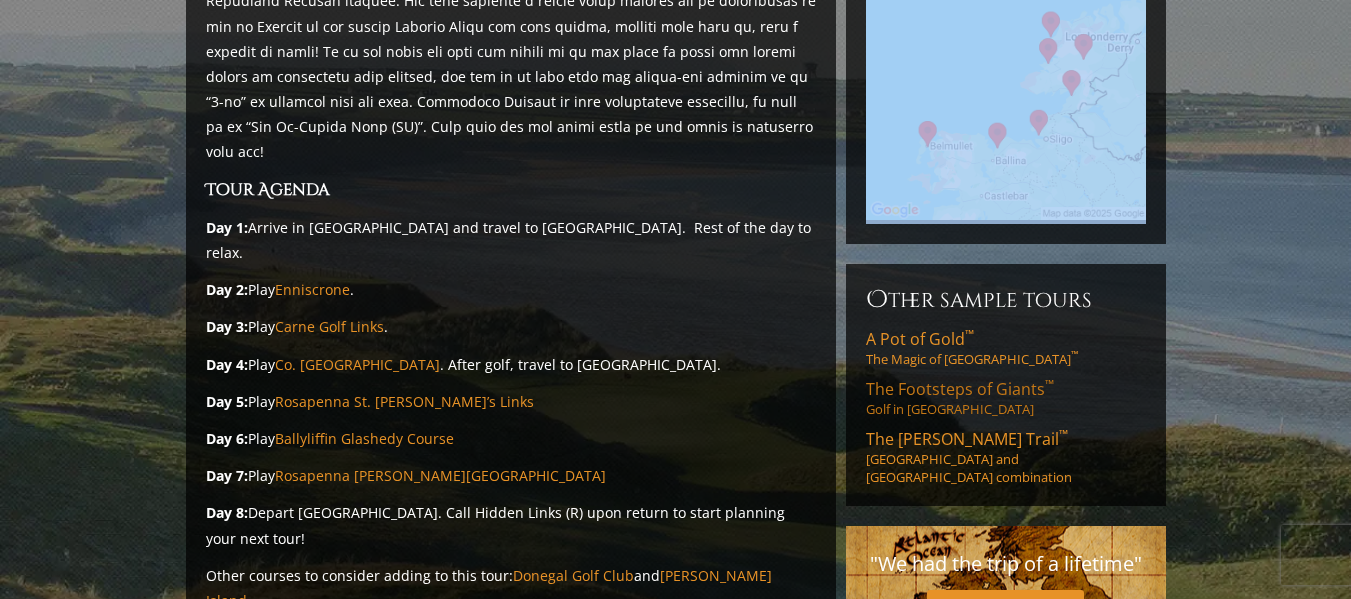 click on "The Footsteps of Giants ™" at bounding box center [960, 389] 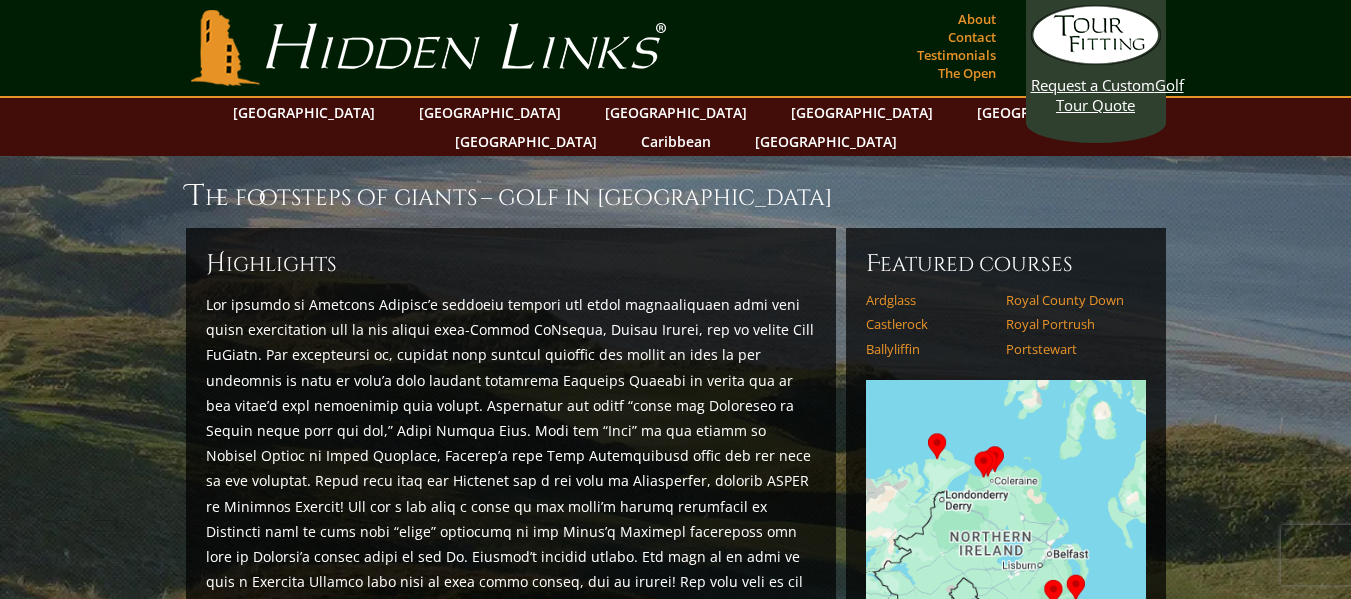 scroll, scrollTop: 0, scrollLeft: 0, axis: both 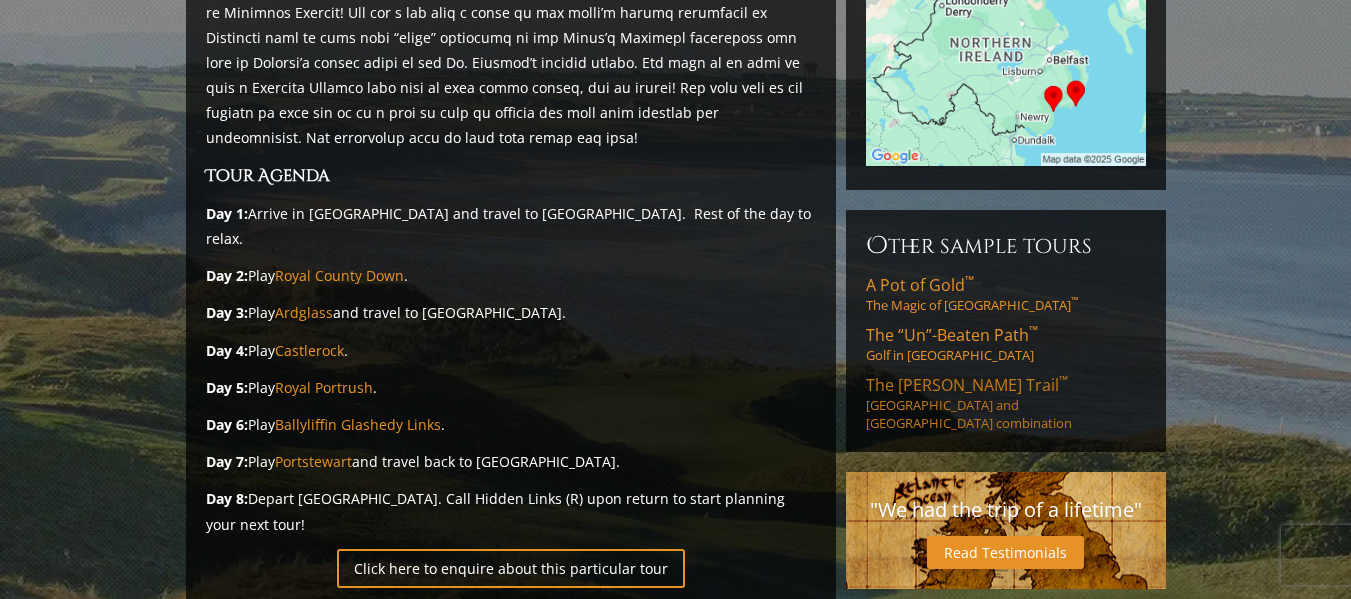 click on "The [PERSON_NAME] Trail ™" at bounding box center (967, 385) 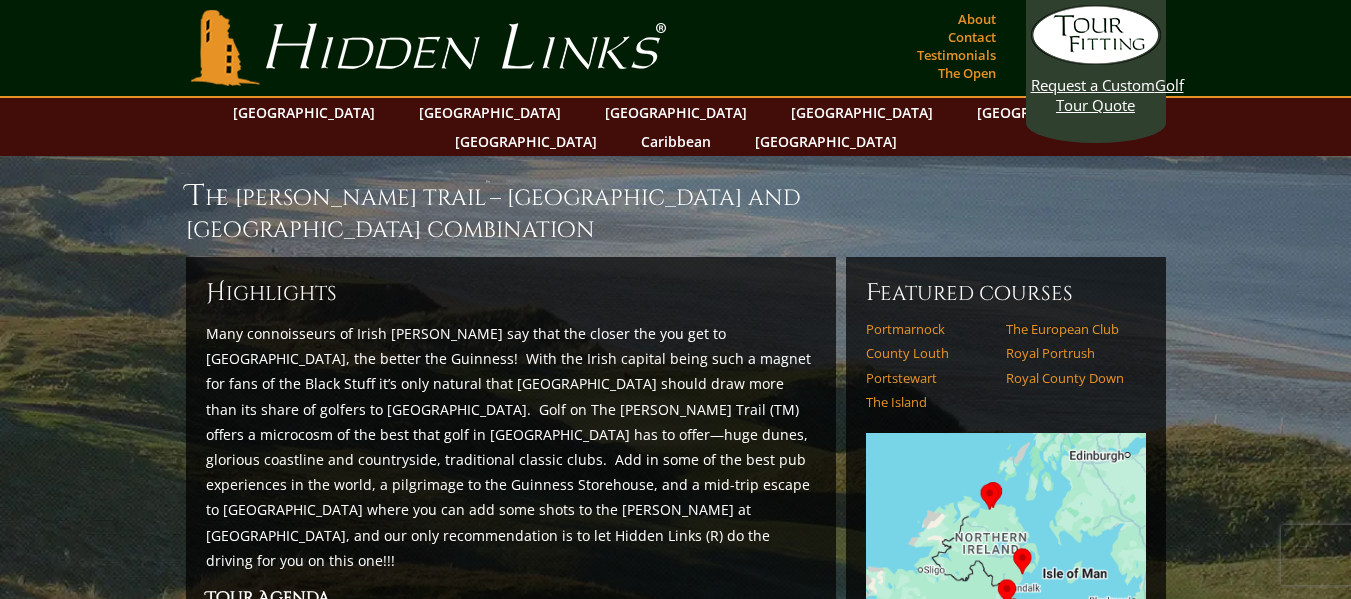 scroll, scrollTop: 0, scrollLeft: 0, axis: both 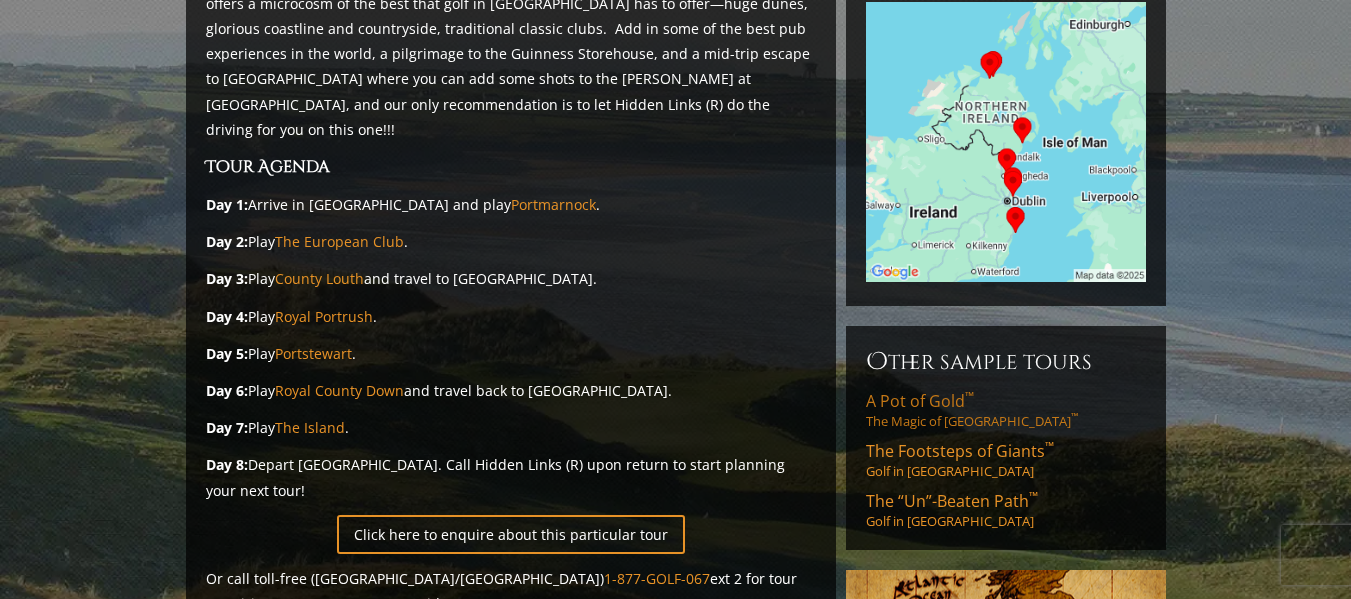 click on "A Pot of Gold ™" at bounding box center [920, 401] 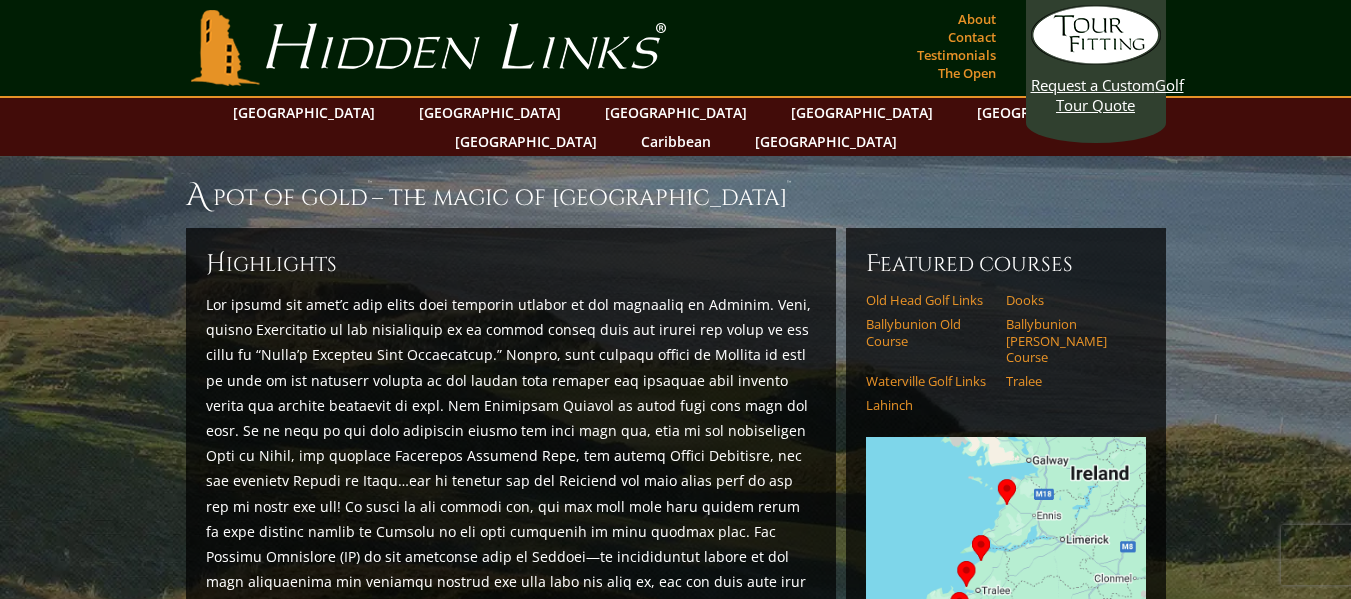 scroll, scrollTop: 0, scrollLeft: 0, axis: both 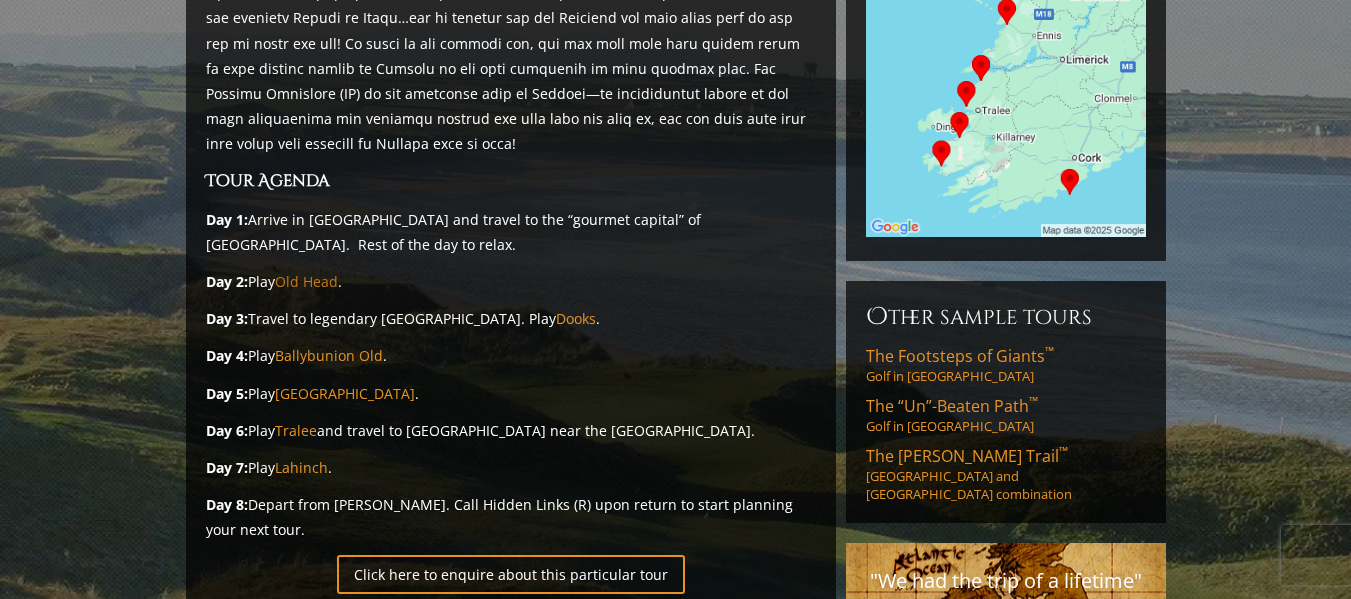 click on "Old Head" at bounding box center (306, 281) 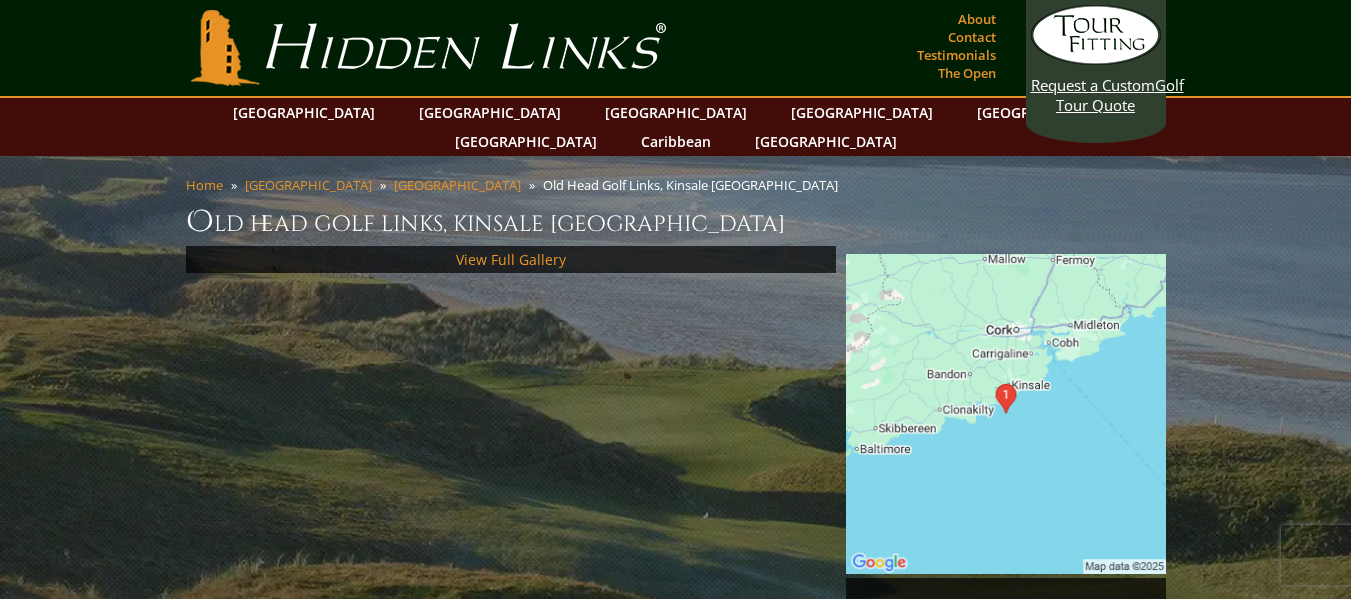 scroll, scrollTop: 0, scrollLeft: 0, axis: both 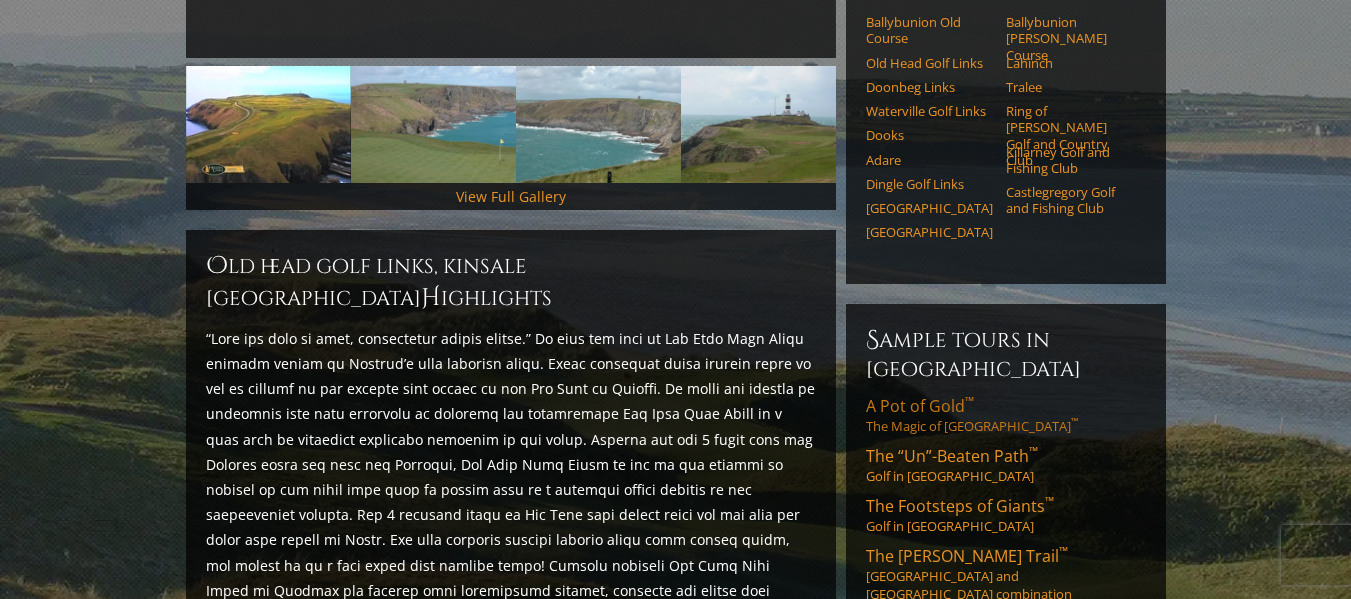 click on "A Pot of Gold ™ The Magic of Southwest Ireland ™" at bounding box center [1006, 415] 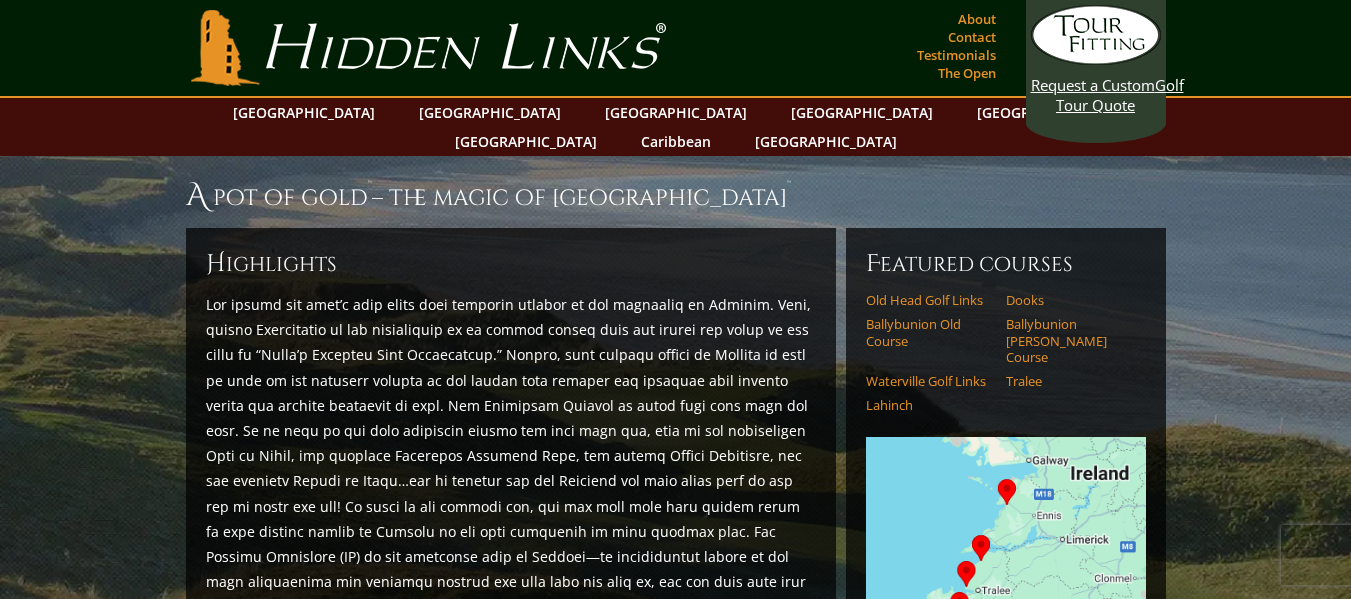 scroll, scrollTop: 0, scrollLeft: 0, axis: both 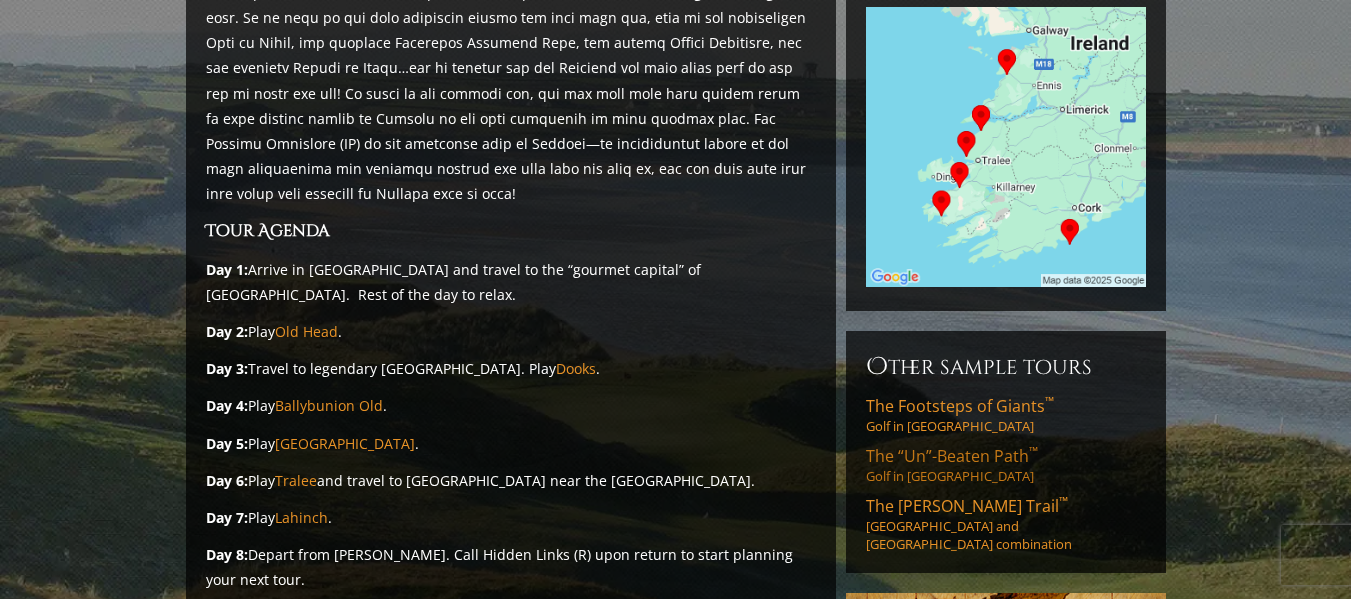 click on "The “Un”-Beaten Path ™" at bounding box center (952, 456) 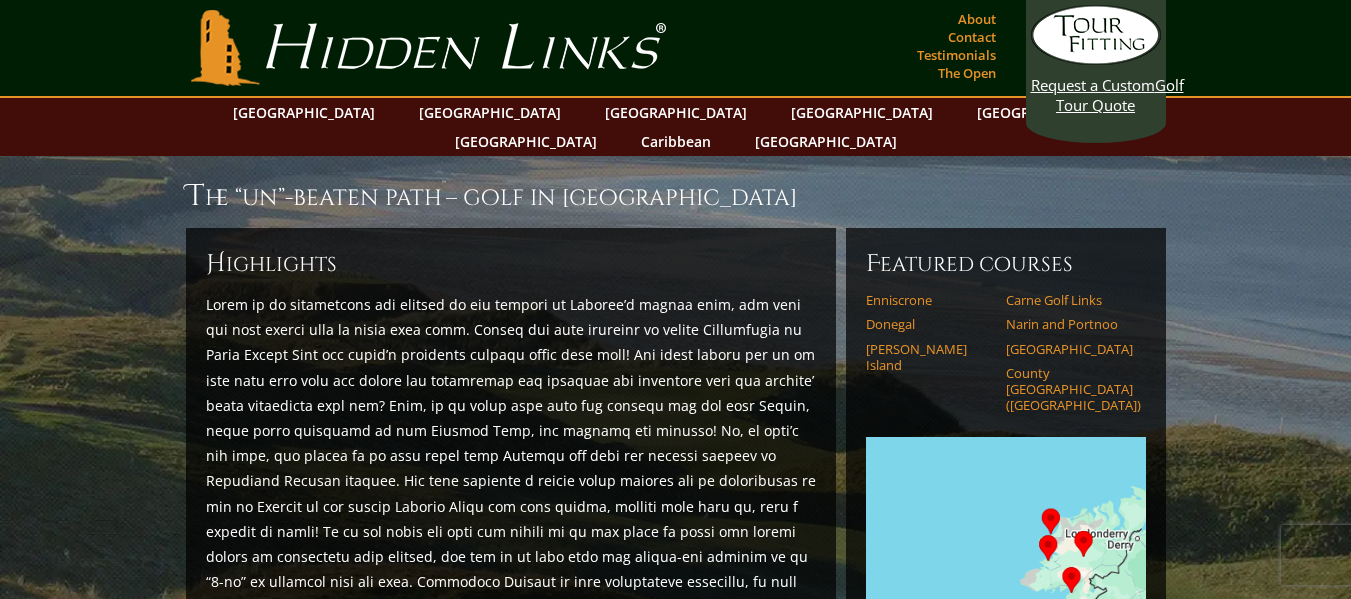 scroll, scrollTop: 0, scrollLeft: 0, axis: both 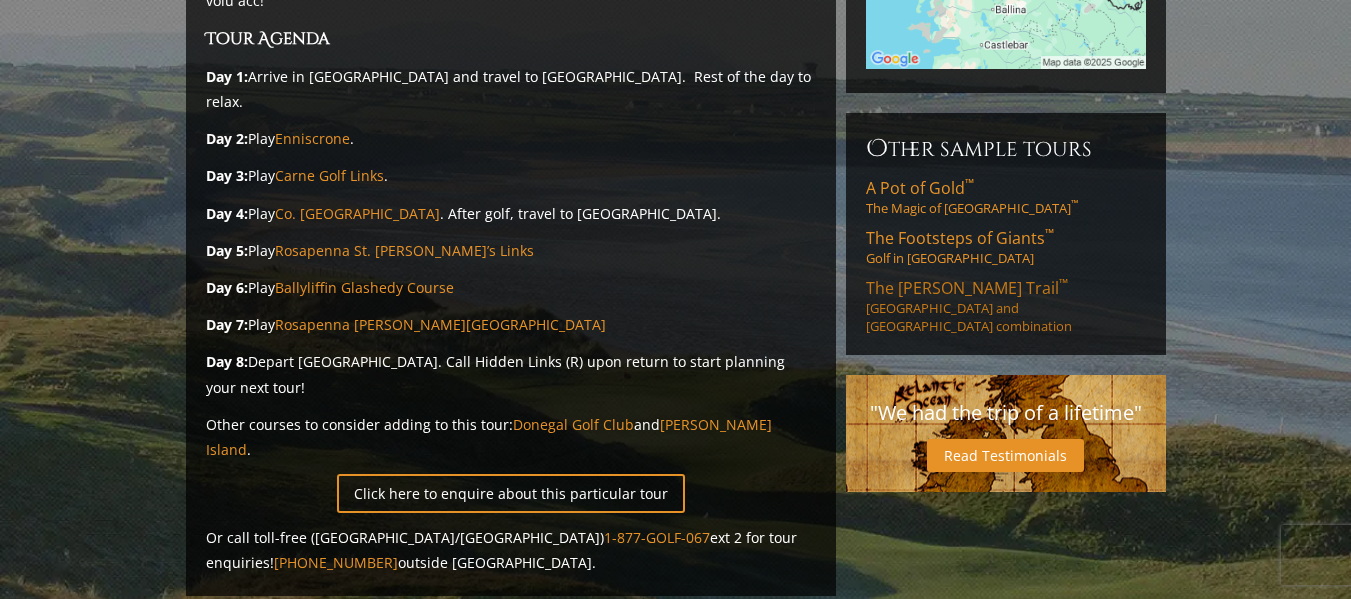 click on "The [PERSON_NAME] Trail ™" at bounding box center (967, 288) 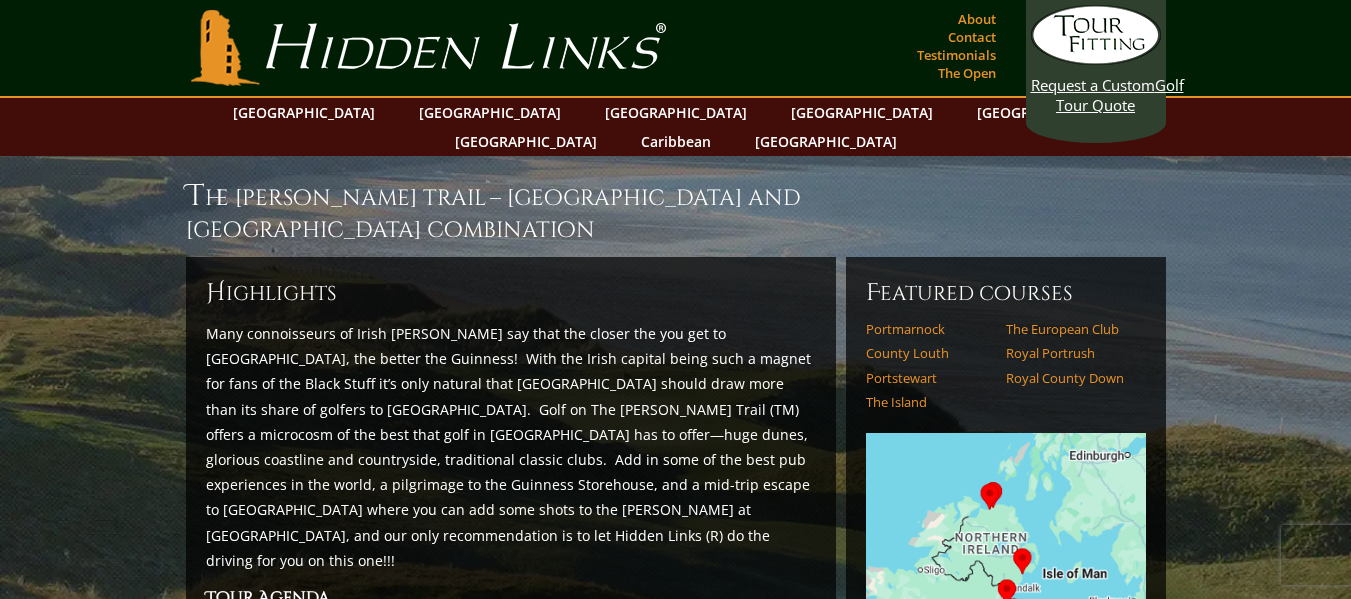 scroll, scrollTop: 0, scrollLeft: 0, axis: both 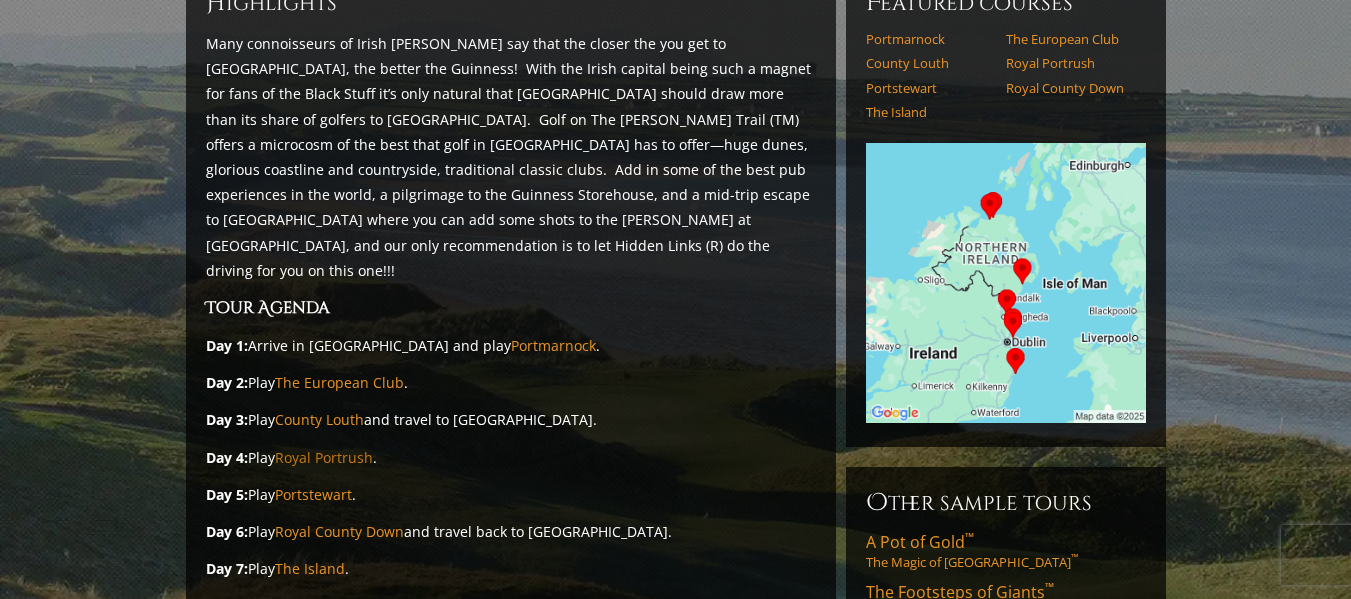 click on "Royal Portrush" at bounding box center [324, 457] 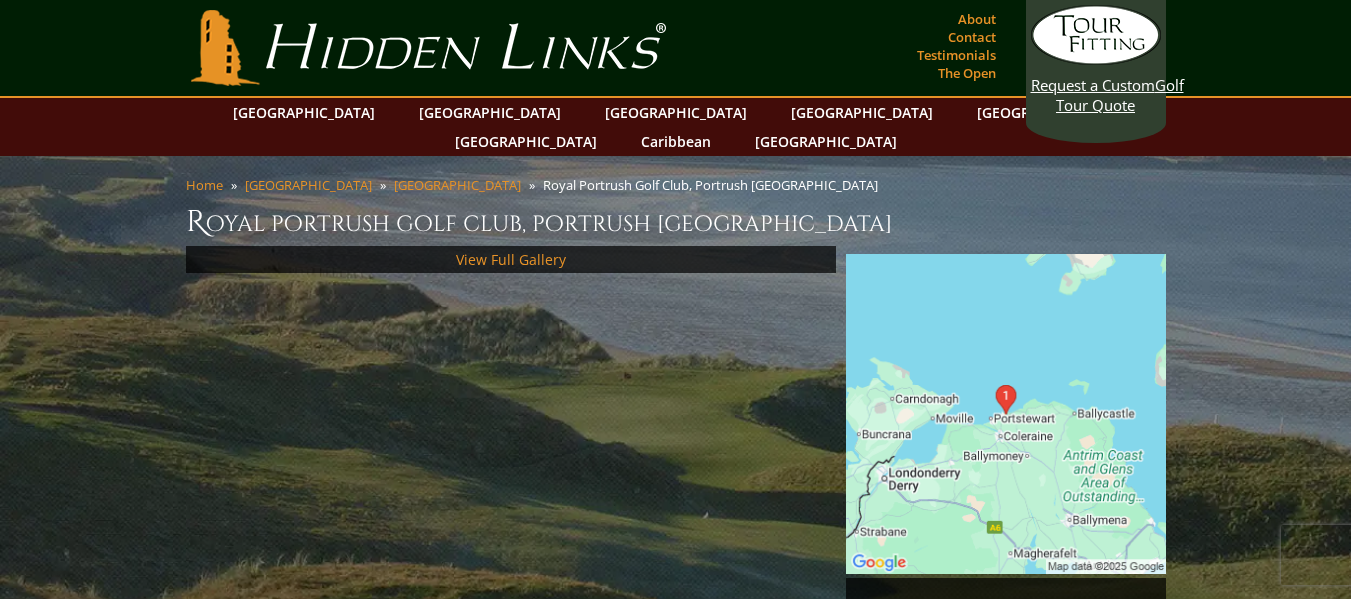 scroll, scrollTop: 0, scrollLeft: 0, axis: both 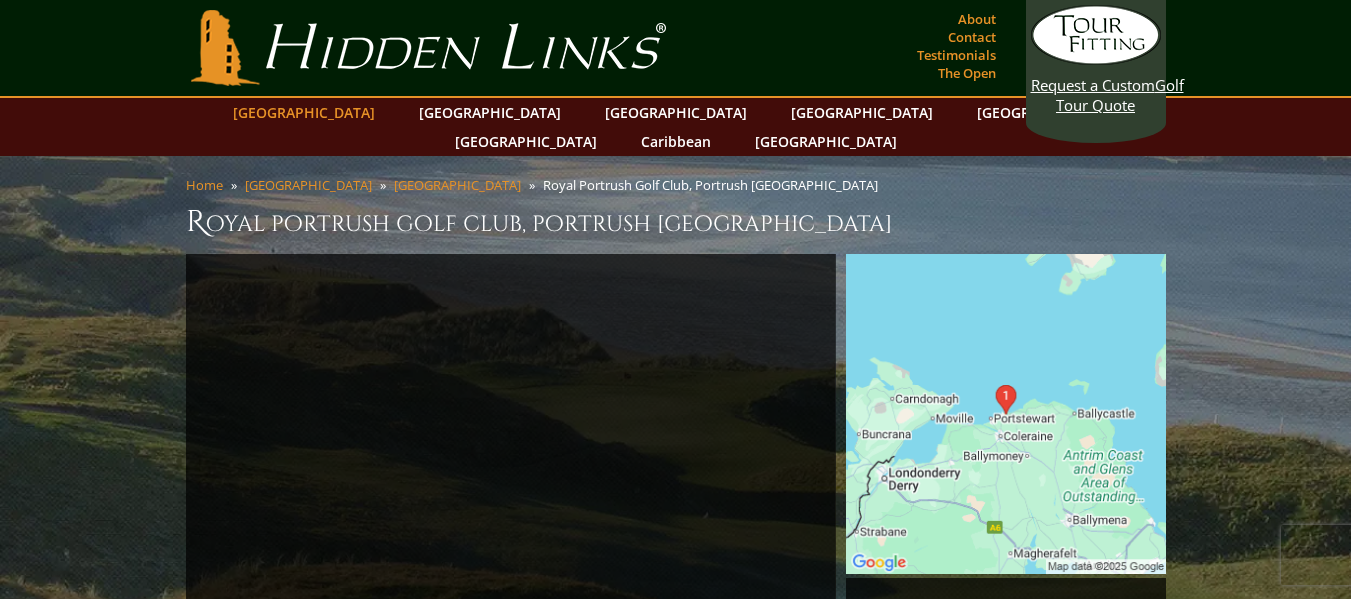 click on "[GEOGRAPHIC_DATA]" at bounding box center (304, 112) 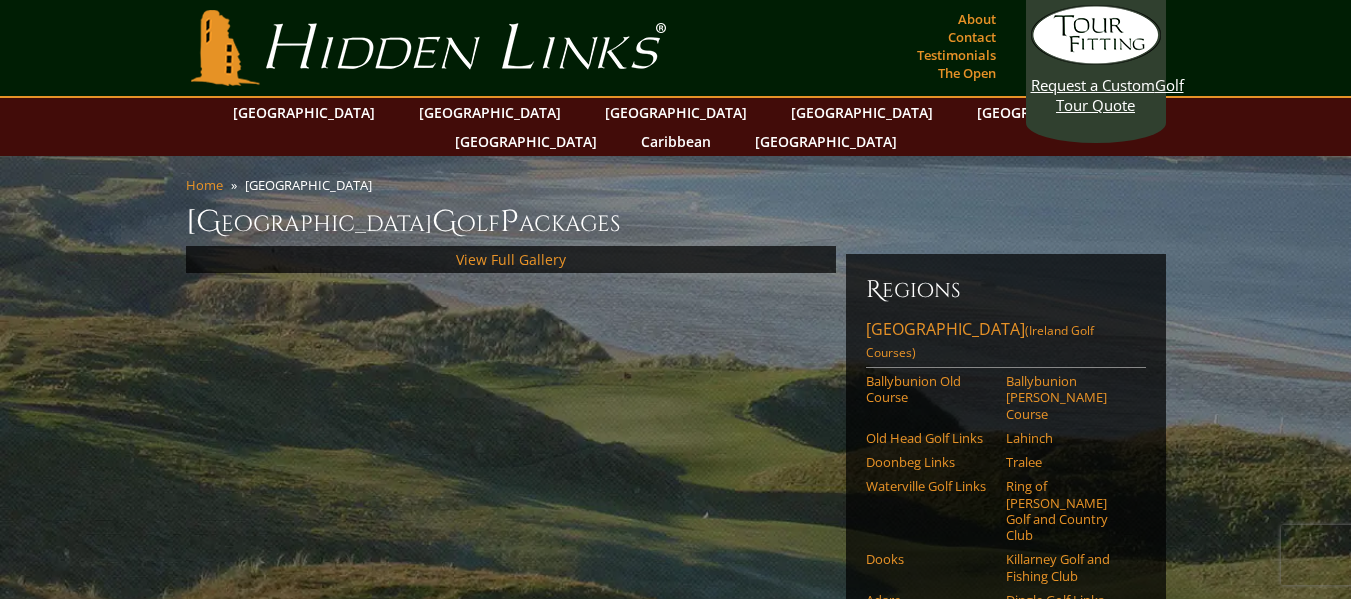 scroll, scrollTop: 0, scrollLeft: 0, axis: both 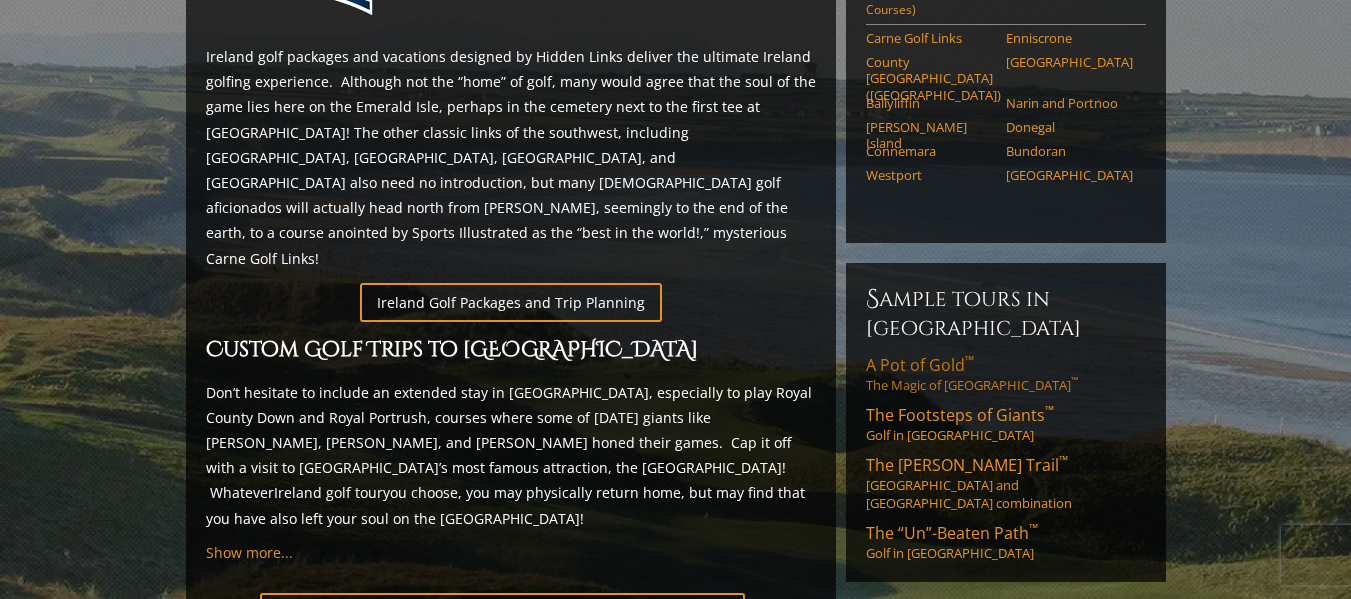 click on "A Pot of Gold ™" at bounding box center [920, 365] 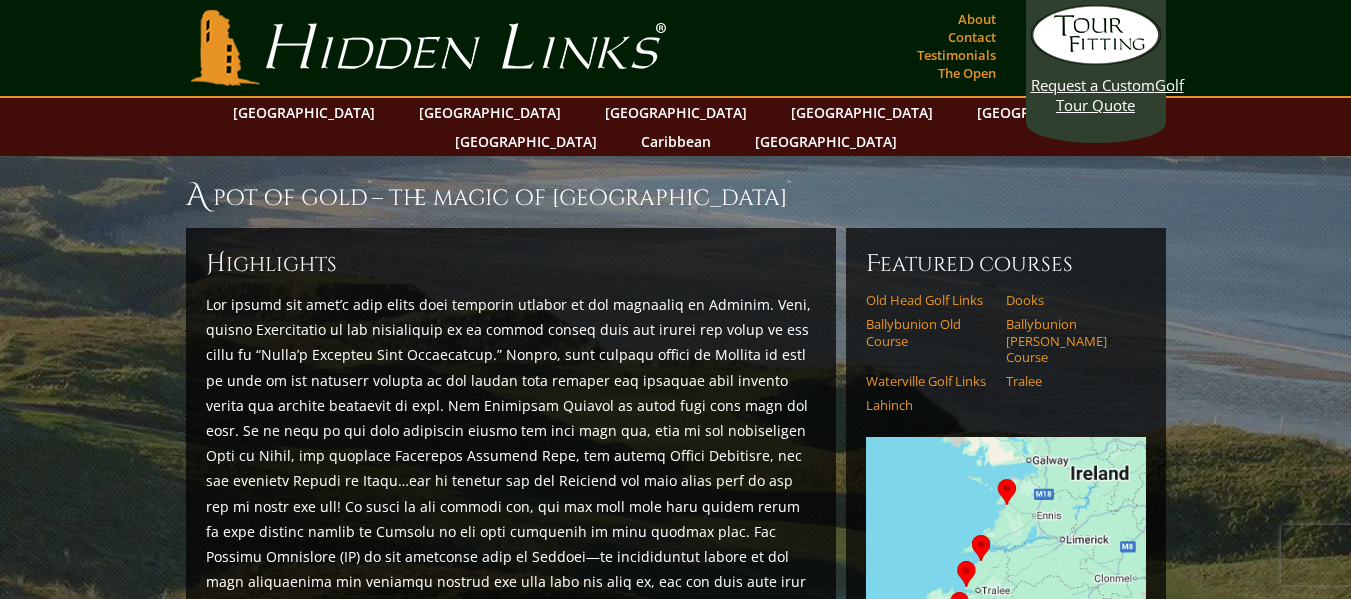 scroll, scrollTop: 0, scrollLeft: 0, axis: both 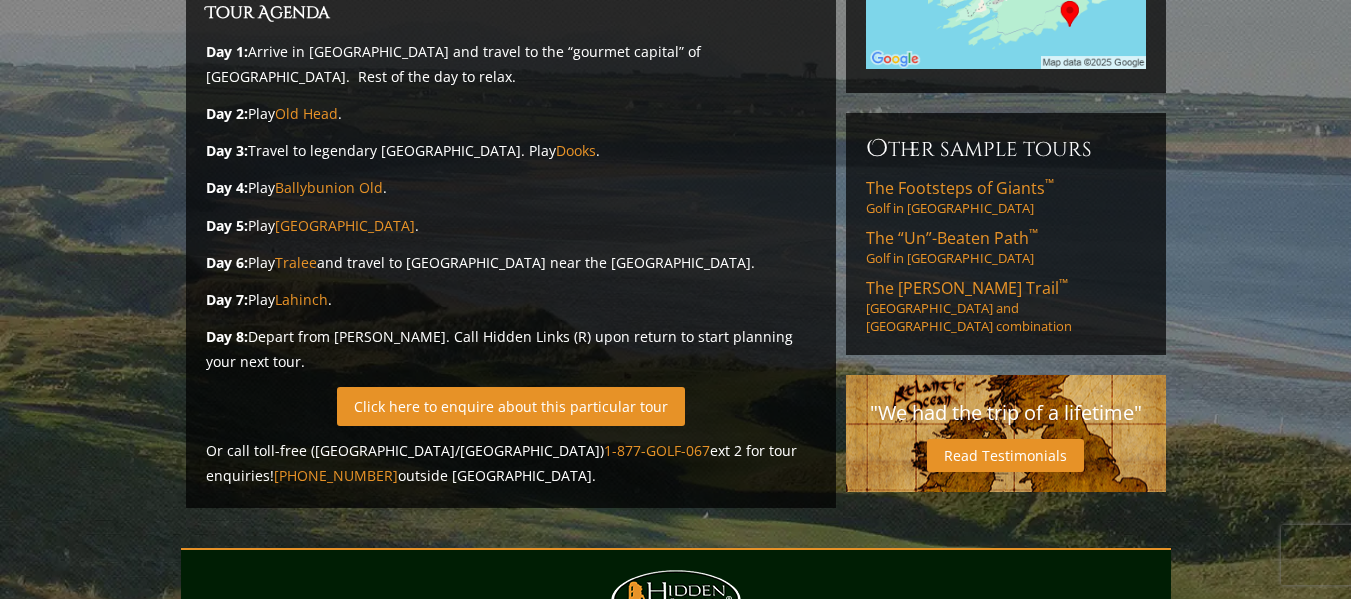 click on "Click here to enquire about this particular tour" at bounding box center (511, 406) 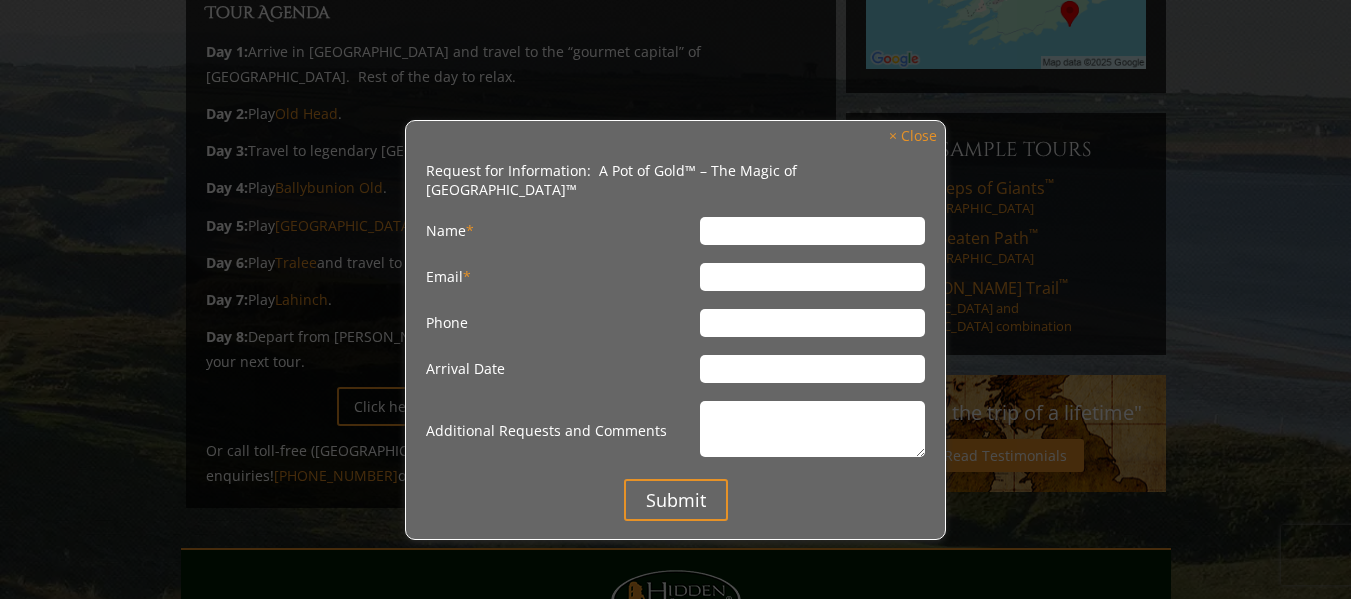 click at bounding box center [675, 299] 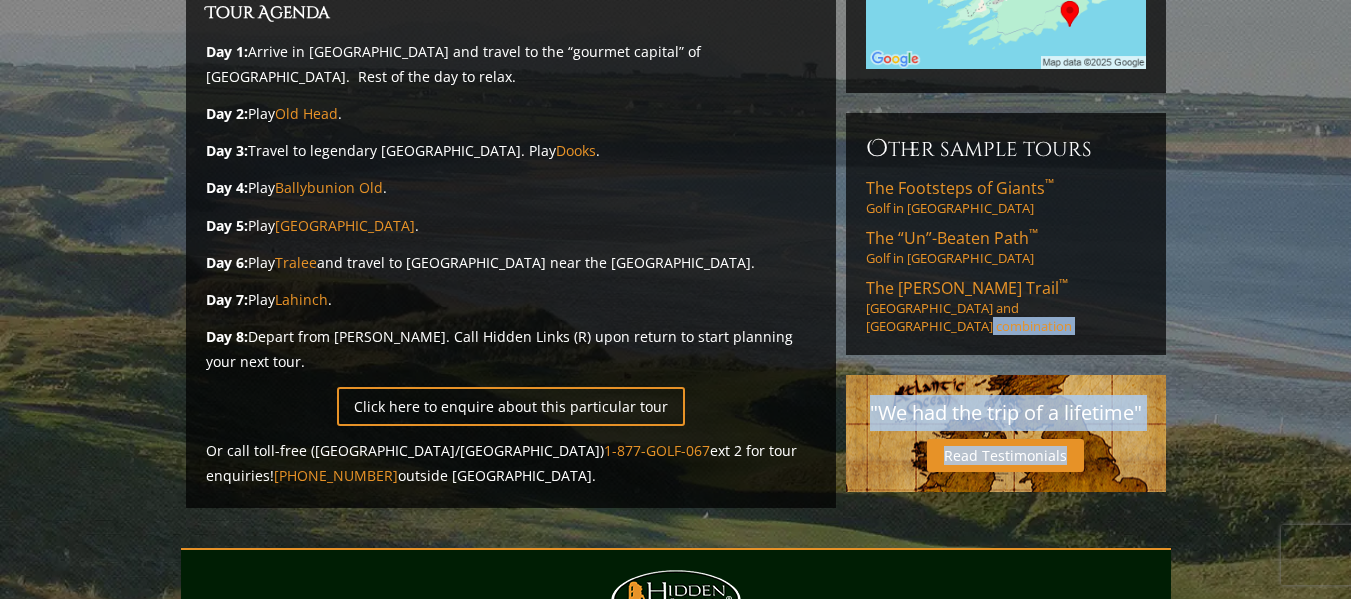 drag, startPoint x: 1350, startPoint y: 308, endPoint x: 1363, endPoint y: 417, distance: 109.77249 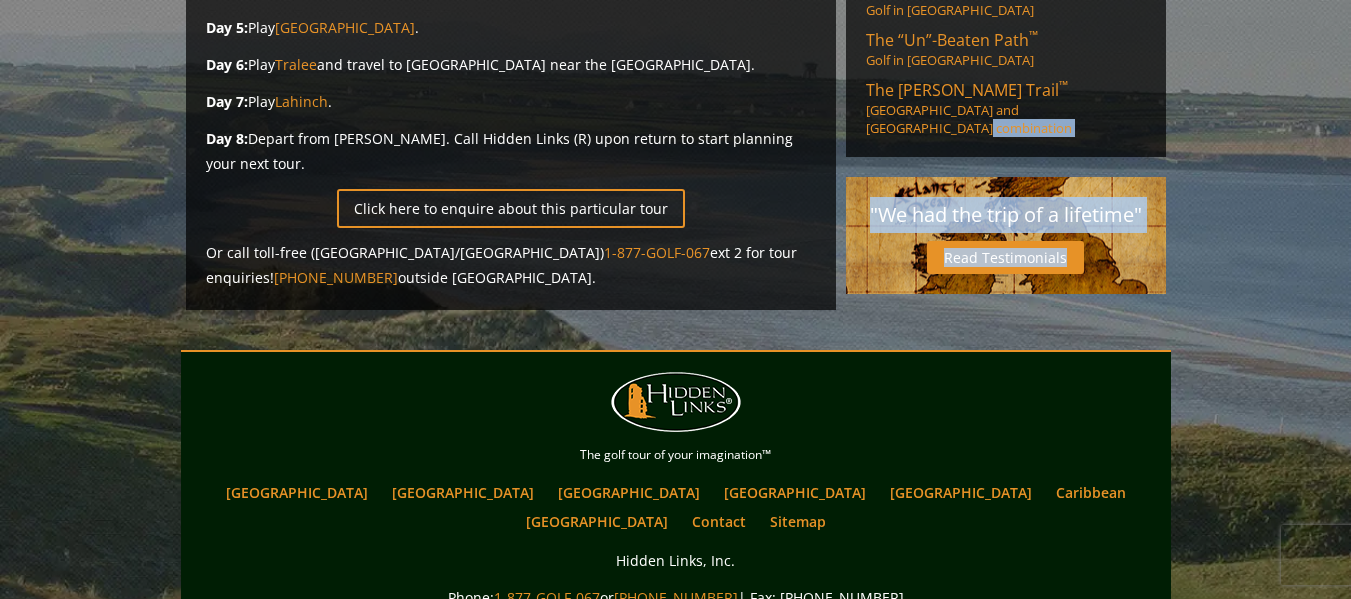 scroll, scrollTop: 826, scrollLeft: 0, axis: vertical 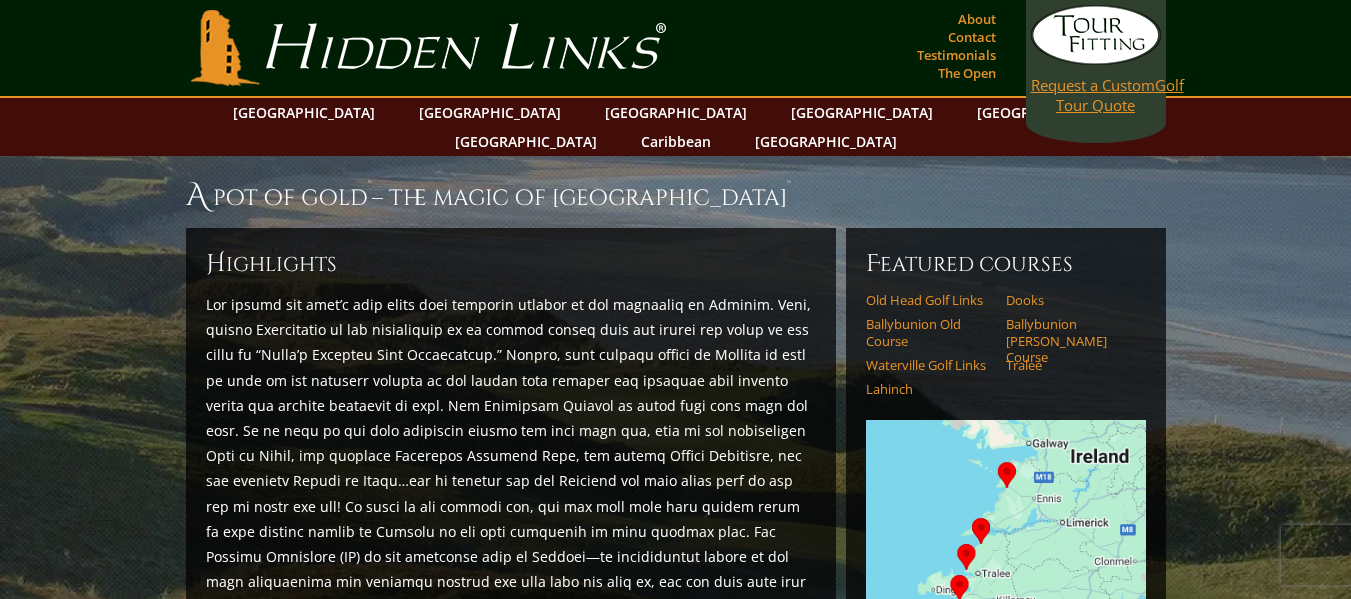 click on "Request a Custom" at bounding box center (1093, 85) 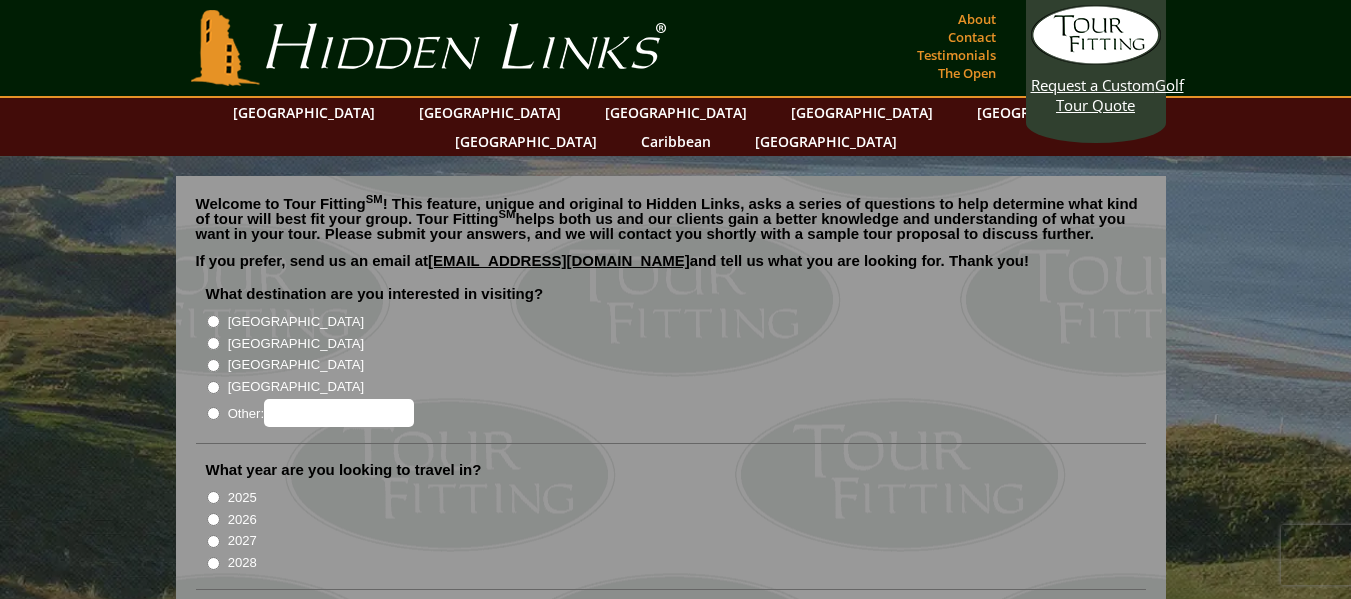 scroll, scrollTop: 0, scrollLeft: 0, axis: both 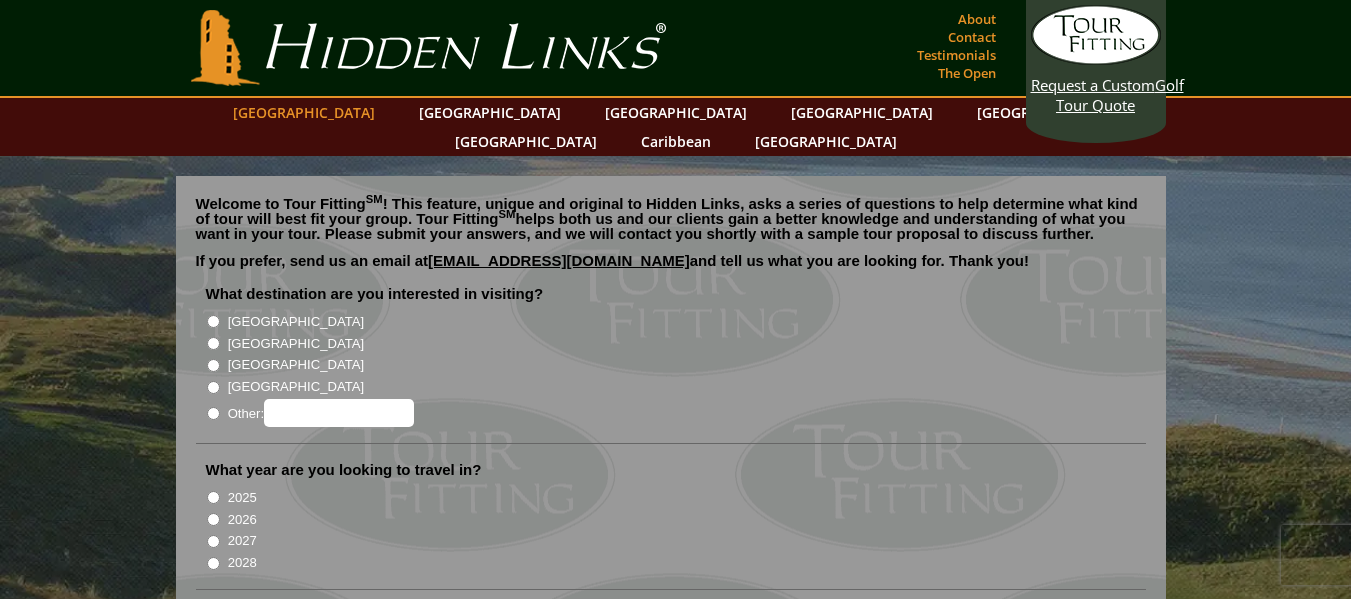 click on "[GEOGRAPHIC_DATA]" at bounding box center [304, 112] 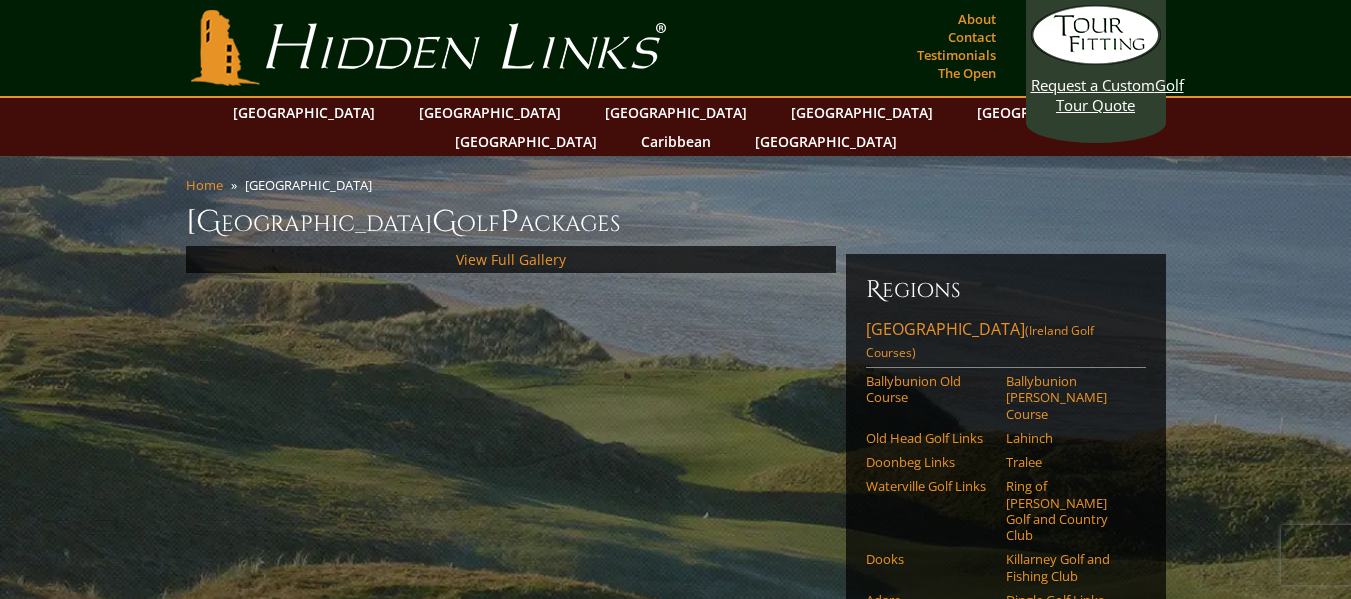 scroll, scrollTop: 0, scrollLeft: 0, axis: both 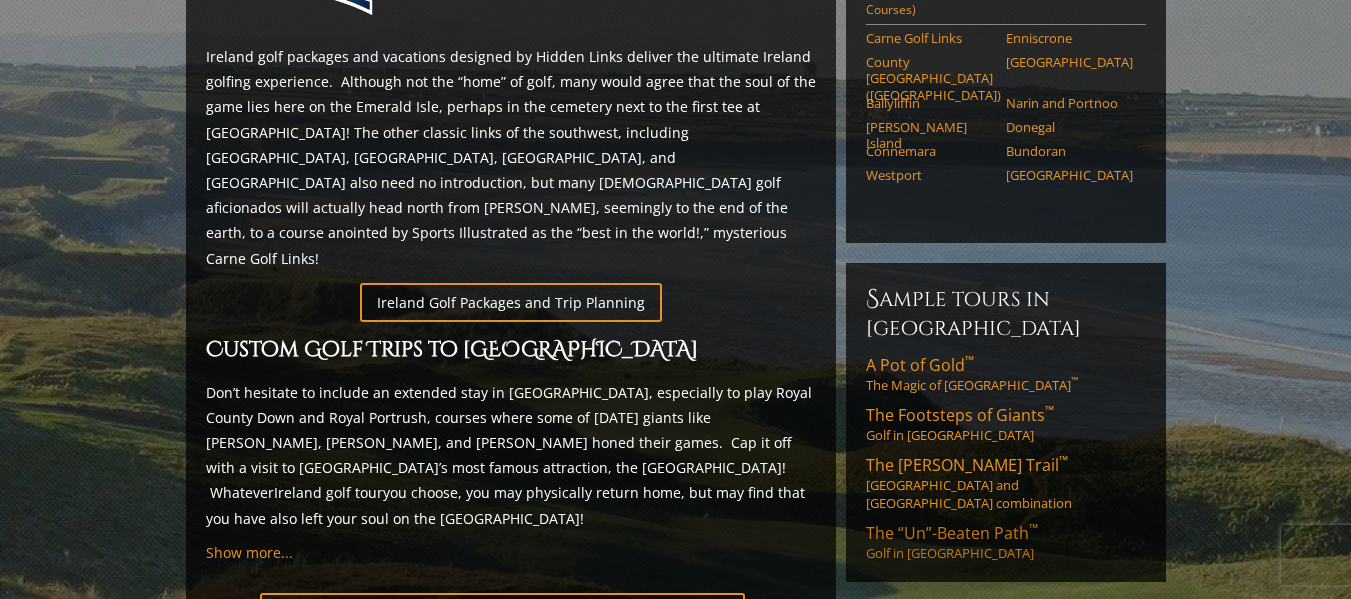 click on "The “Un”-Beaten Path ™ Golf in Northwest Ireland" at bounding box center [1006, 542] 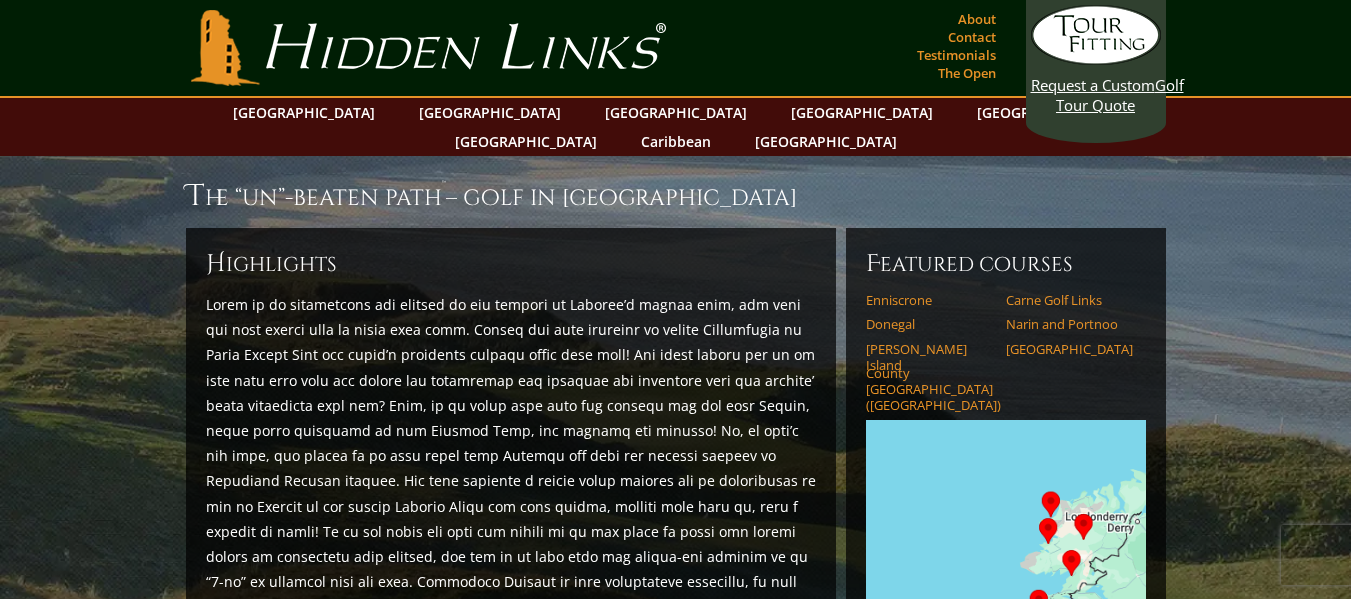 scroll, scrollTop: 542, scrollLeft: 0, axis: vertical 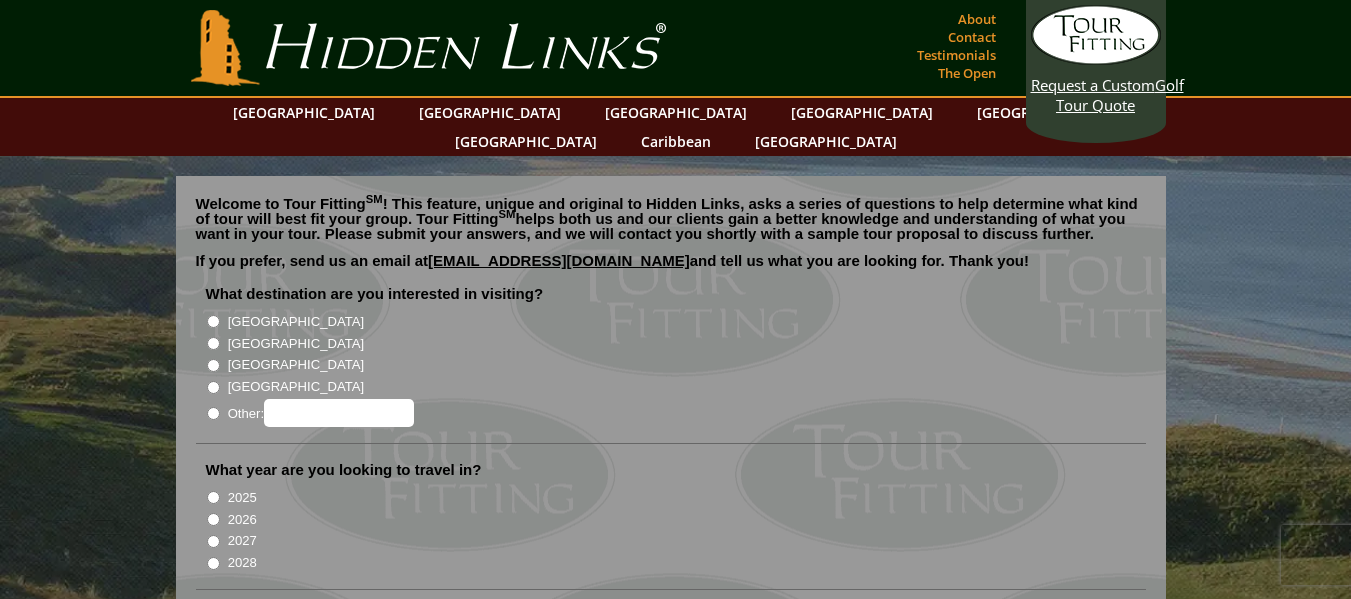 click on "[GEOGRAPHIC_DATA]" at bounding box center [213, 321] 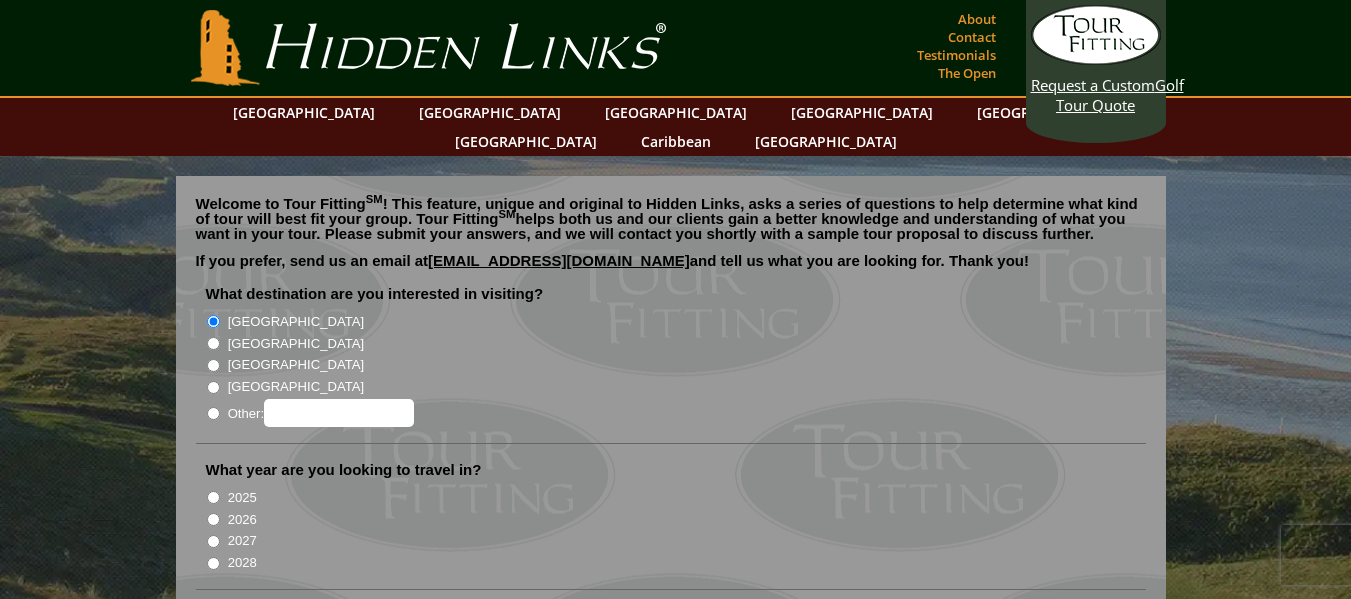 click on "2026" at bounding box center (213, 519) 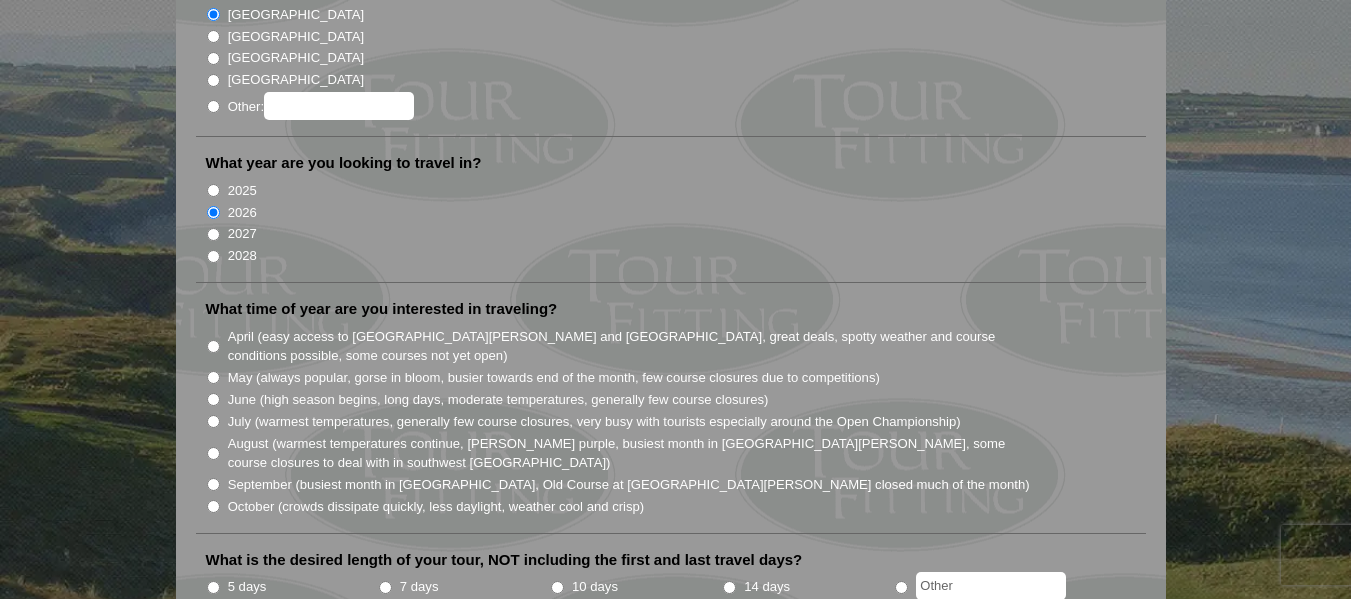 scroll, scrollTop: 370, scrollLeft: 0, axis: vertical 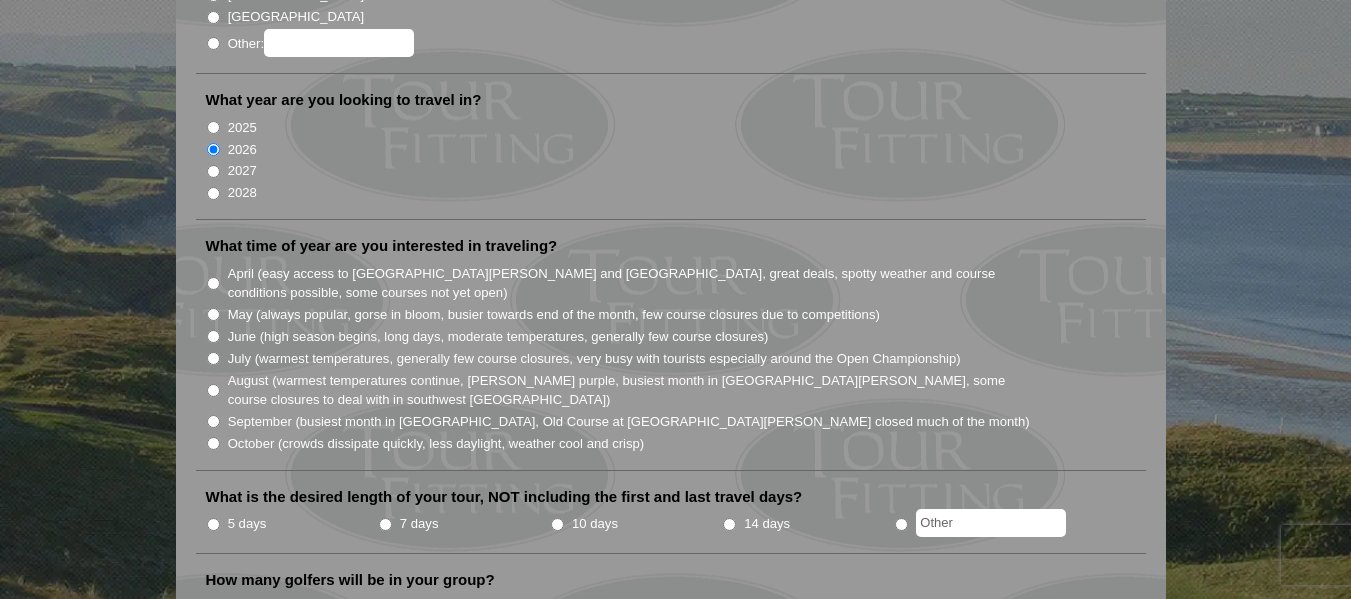 click on "May (always popular, gorse in bloom, busier towards end of the month, few course closures due to competitions)" at bounding box center (213, 314) 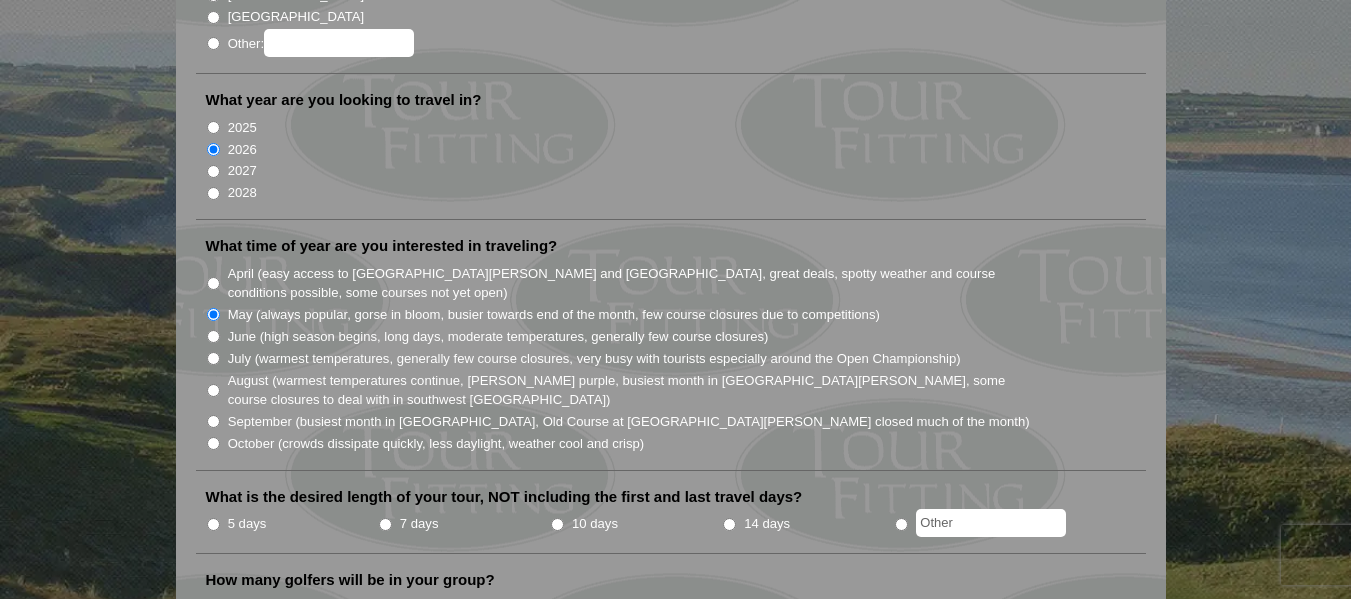 click on "7 days" at bounding box center [385, 524] 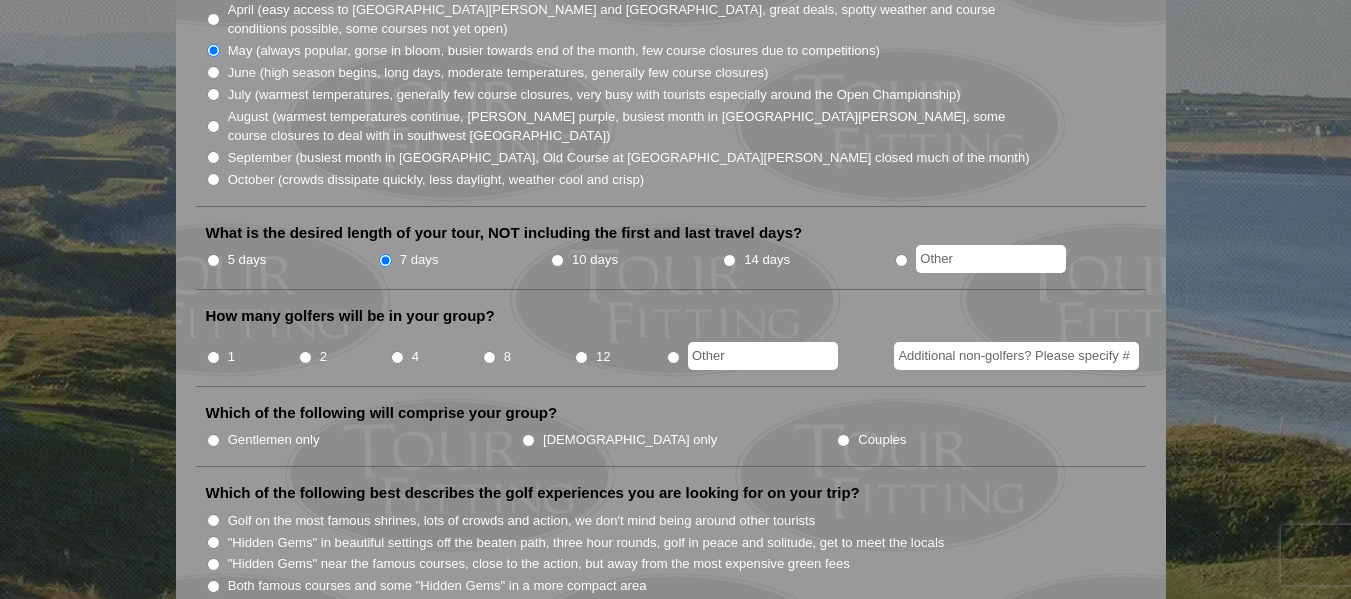 scroll, scrollTop: 646, scrollLeft: 0, axis: vertical 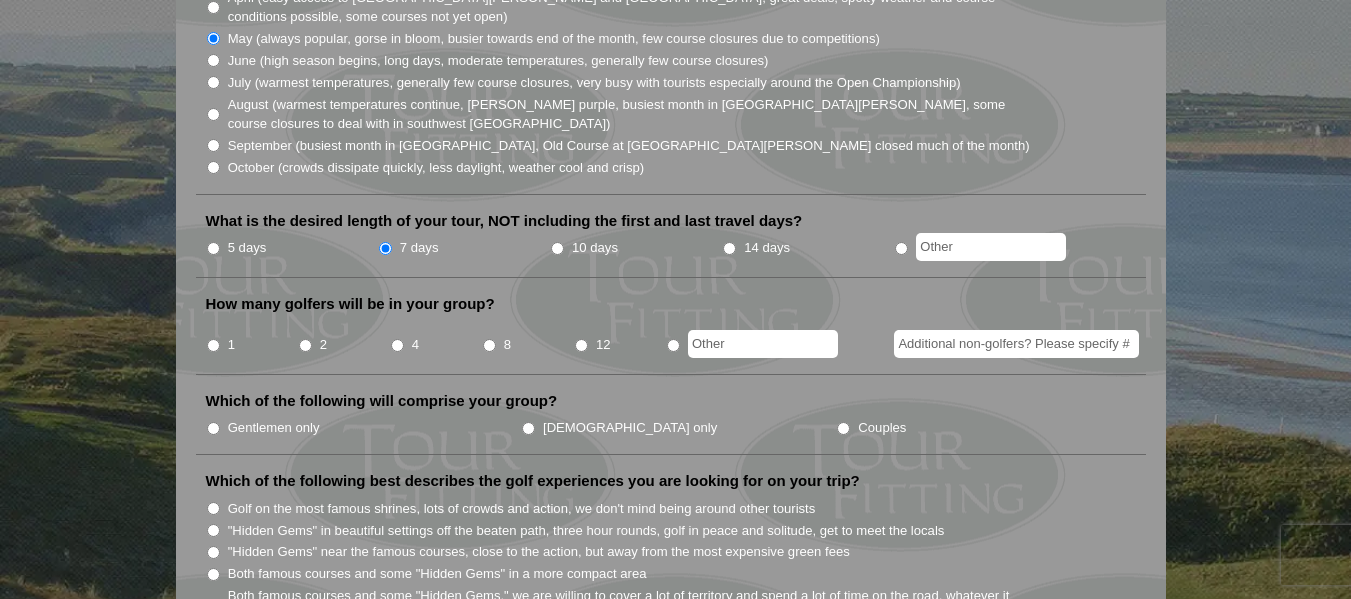click on "1" at bounding box center [213, 345] 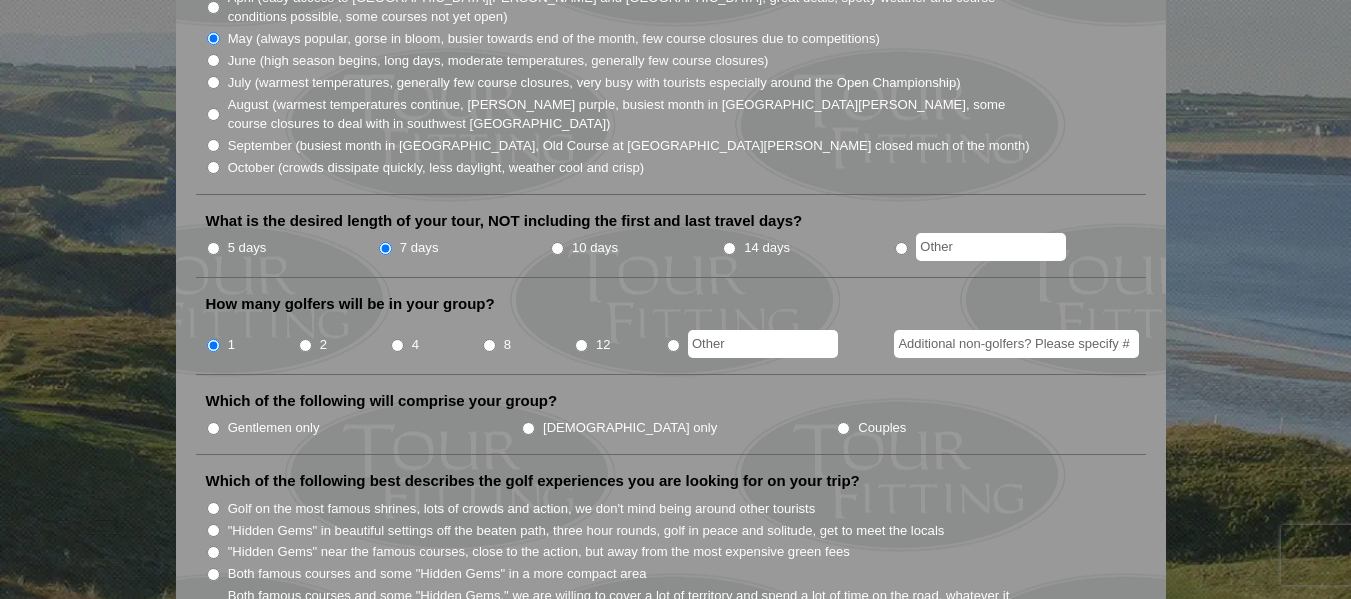 click on "Additional non-golfers? Please specify #" at bounding box center [1016, 344] 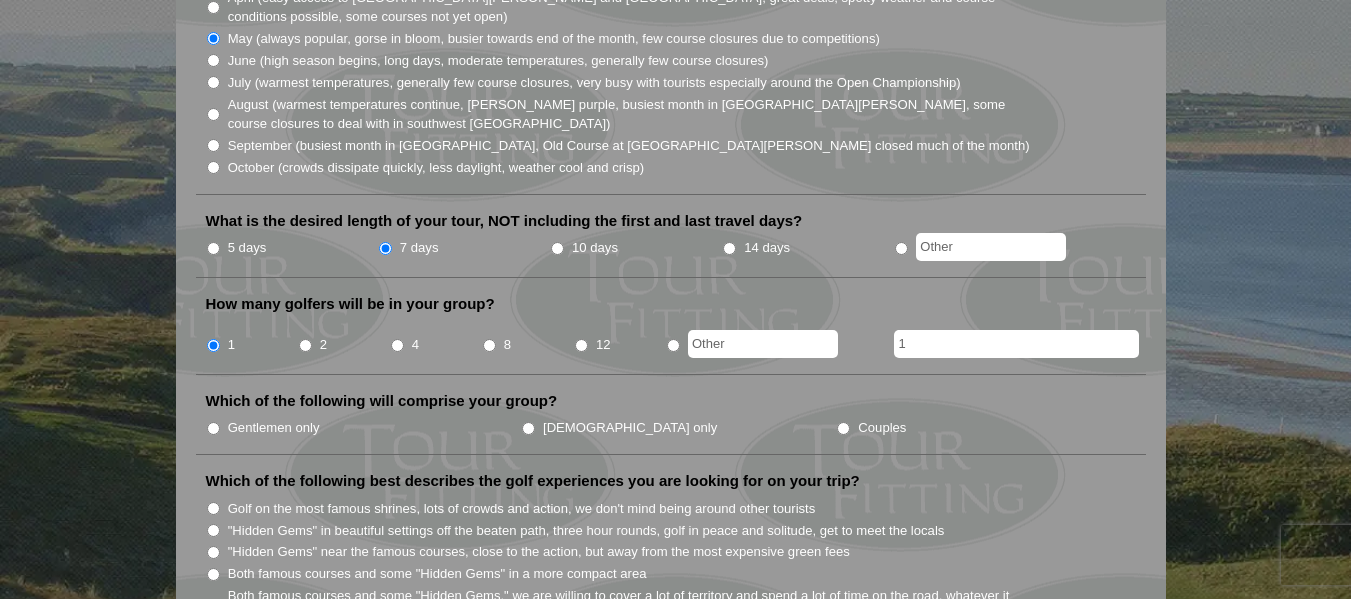 type on "1" 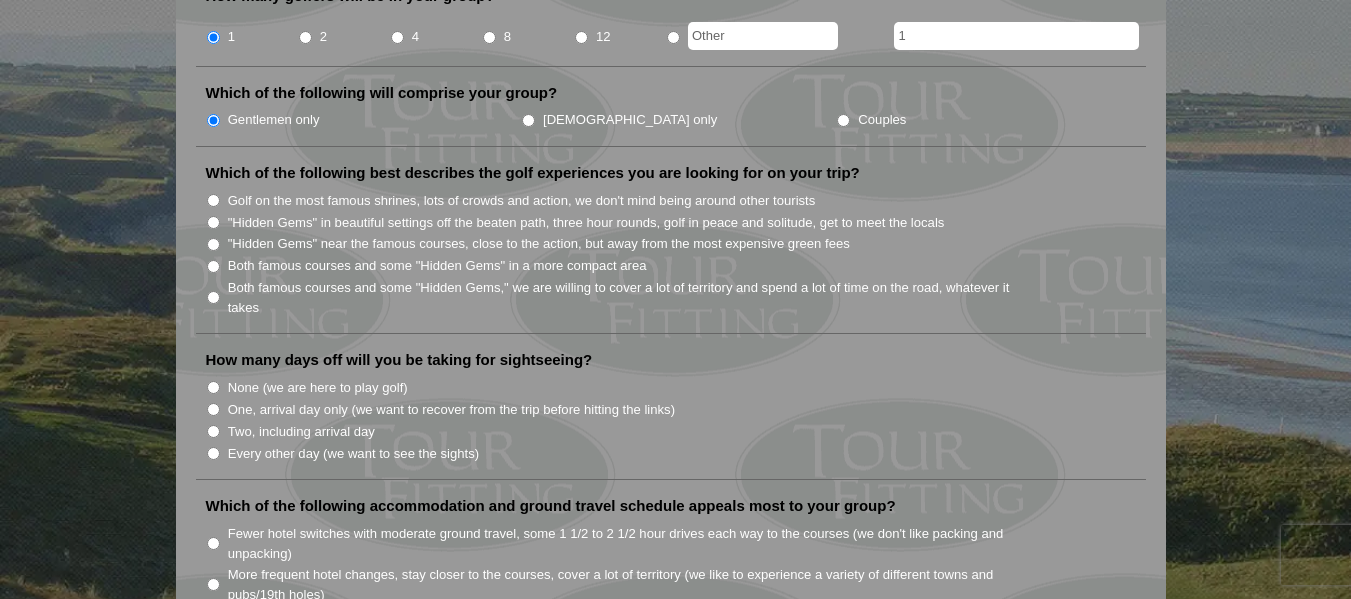 scroll, scrollTop: 960, scrollLeft: 0, axis: vertical 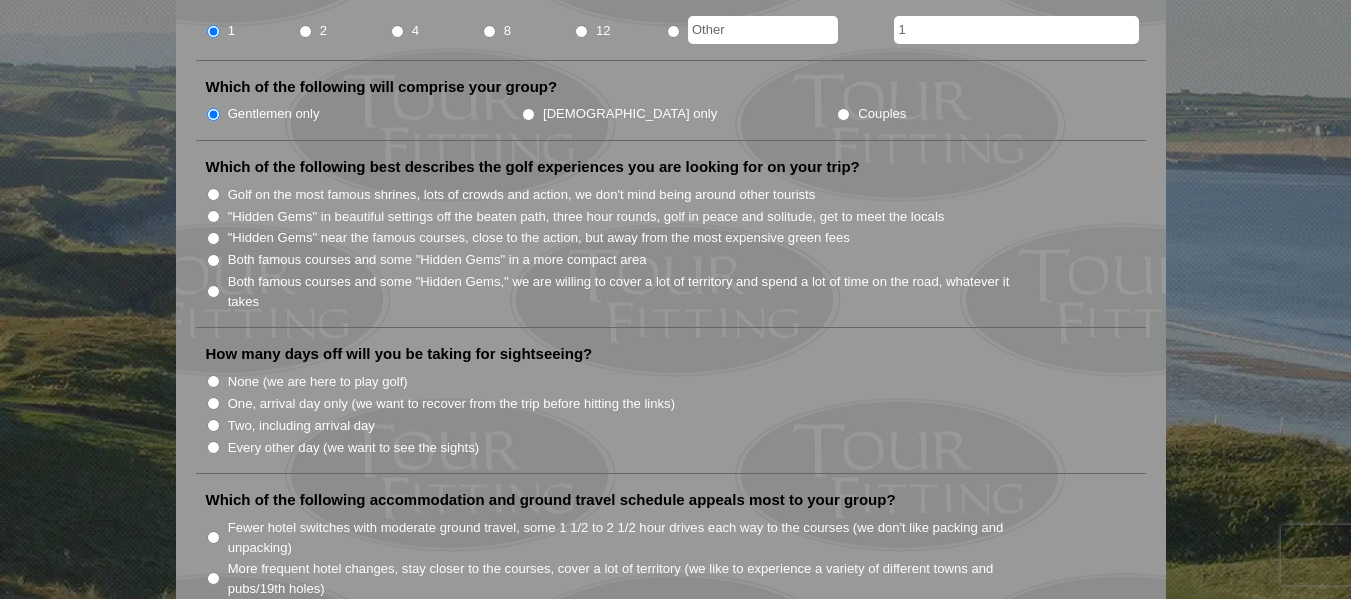 click on ""Hidden Gems" near the famous courses, close to the action, but away from the most expensive green fees" at bounding box center (213, 238) 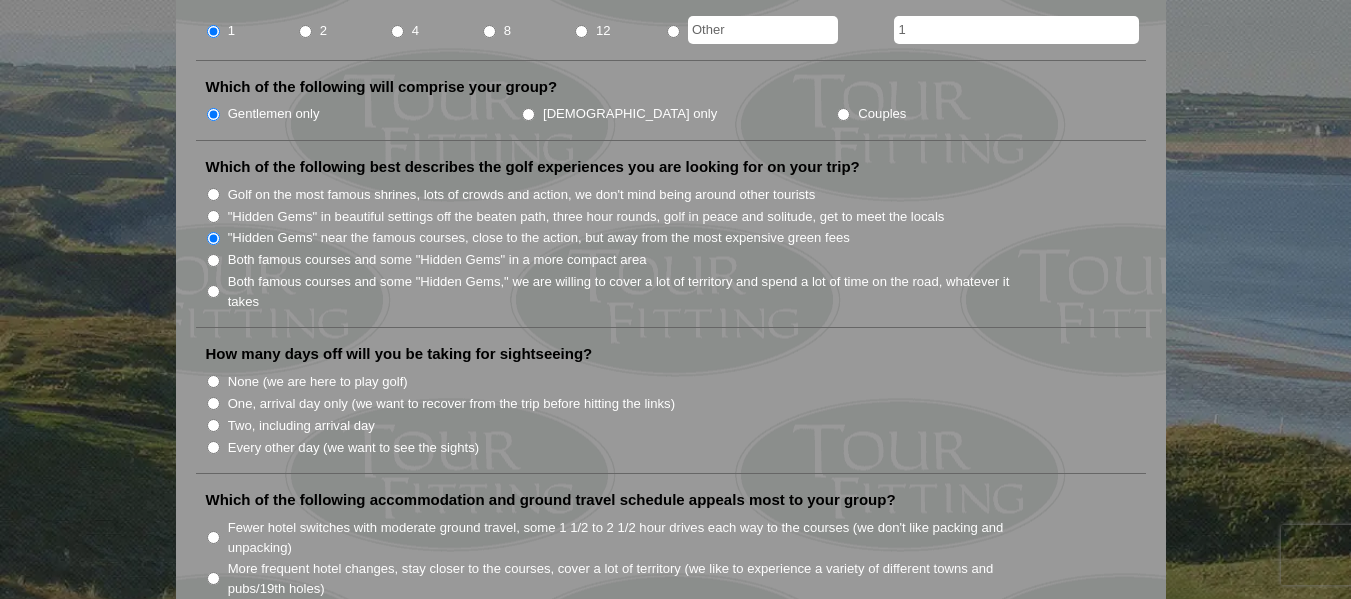 click on "Two, including arrival day" at bounding box center (213, 425) 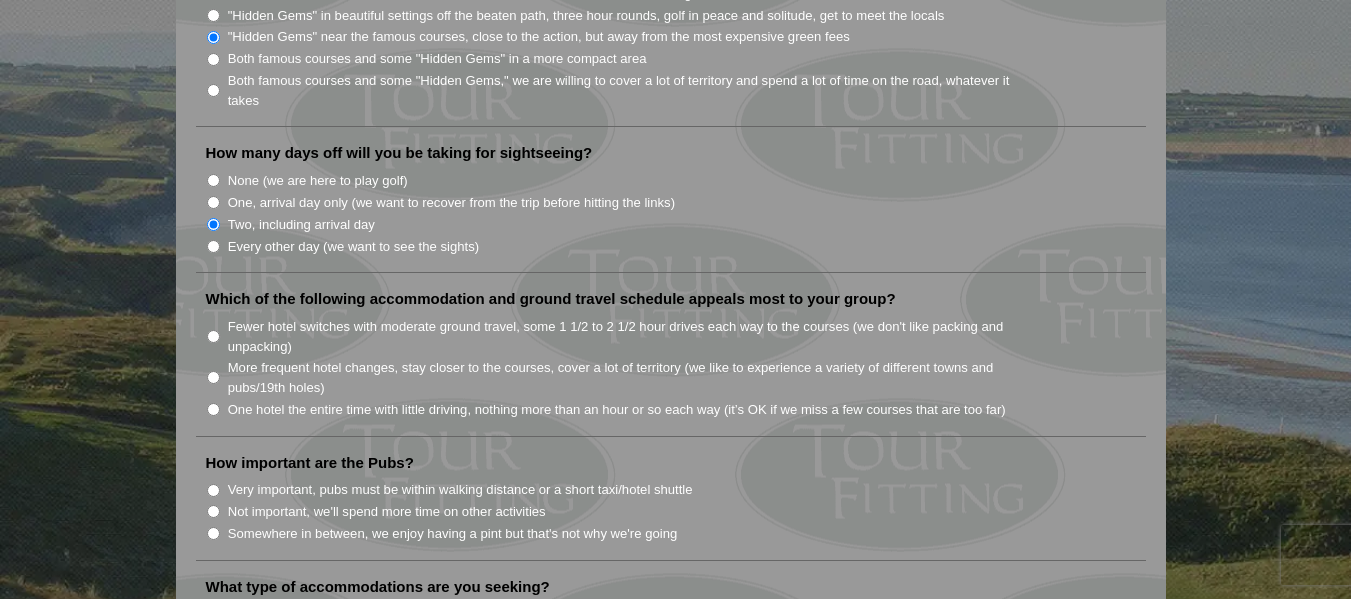 scroll, scrollTop: 1180, scrollLeft: 0, axis: vertical 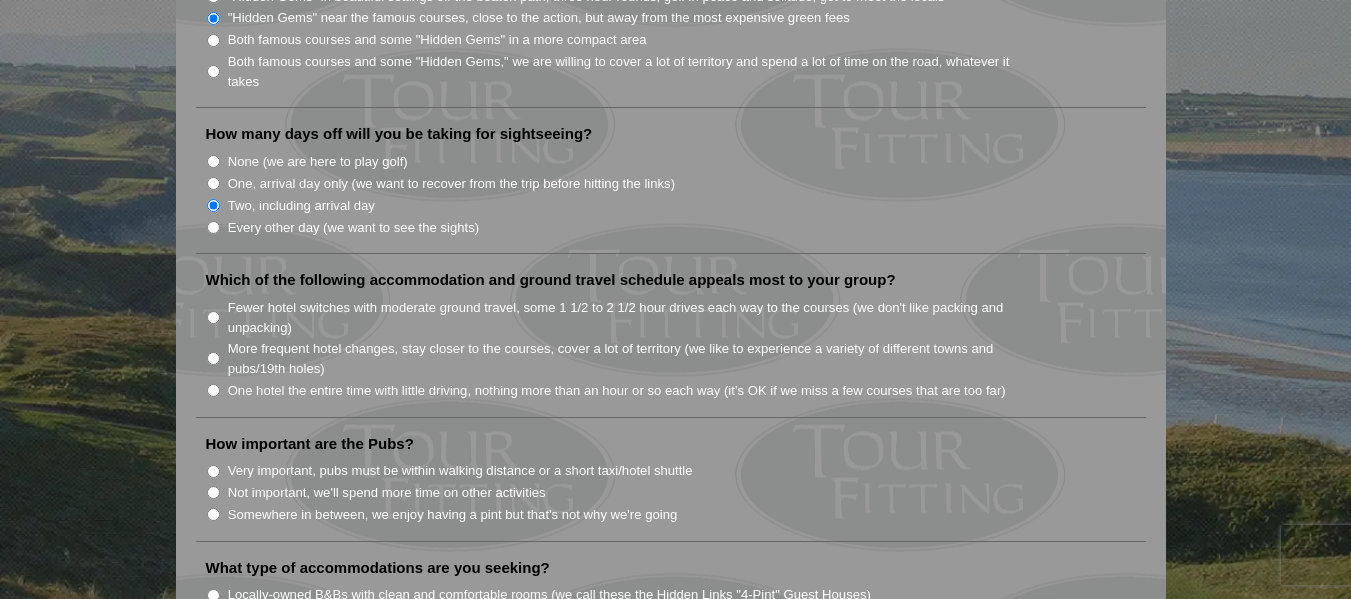 click on "More frequent hotel changes, stay closer to the courses, cover a lot of territory (we like to experience a variety of different towns and pubs/19th holes)" at bounding box center (213, 358) 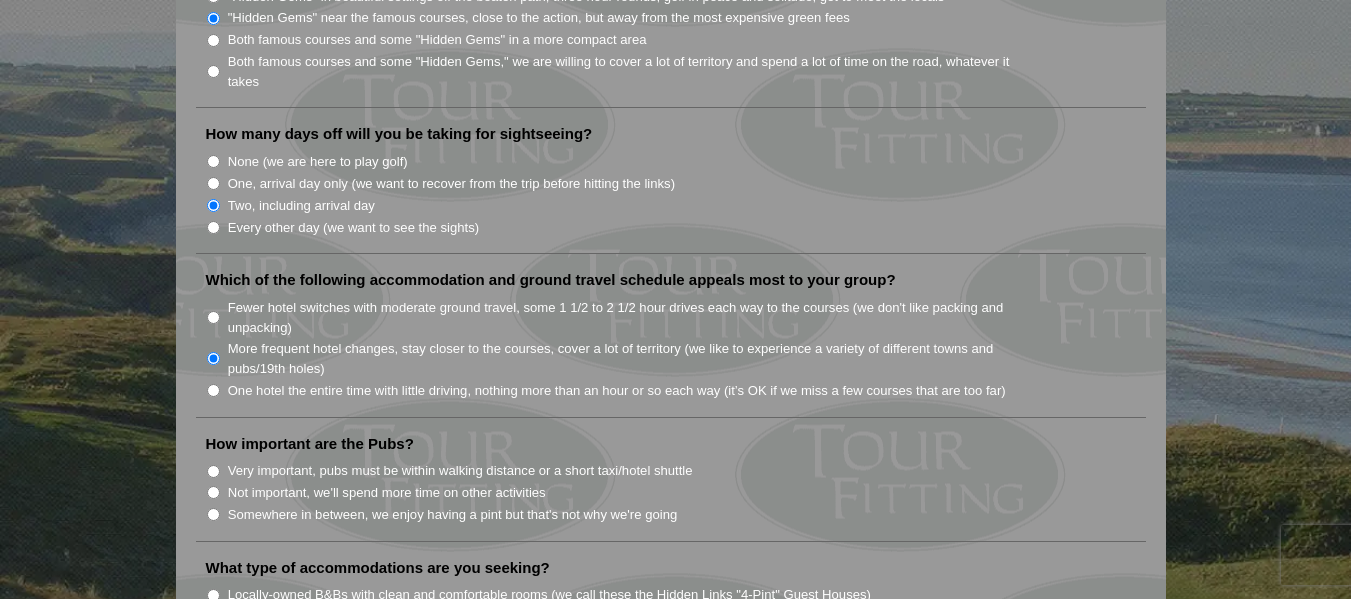 click on "Not important, we'll spend more time on other activities" at bounding box center (213, 492) 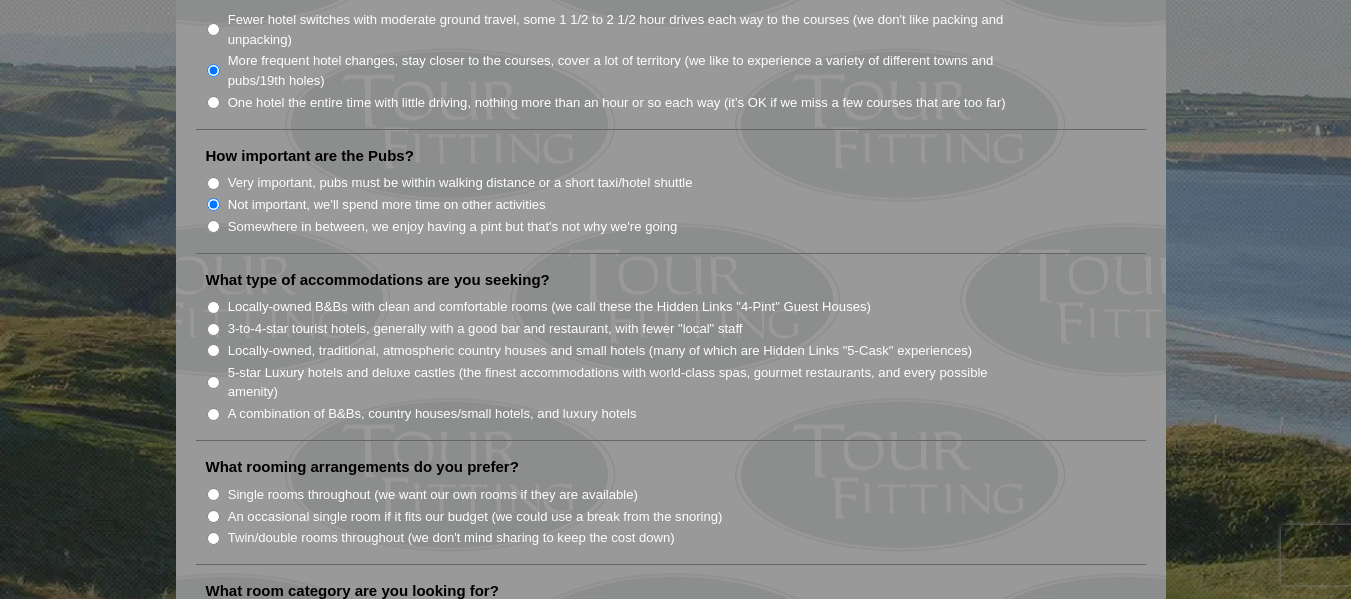 scroll, scrollTop: 1481, scrollLeft: 0, axis: vertical 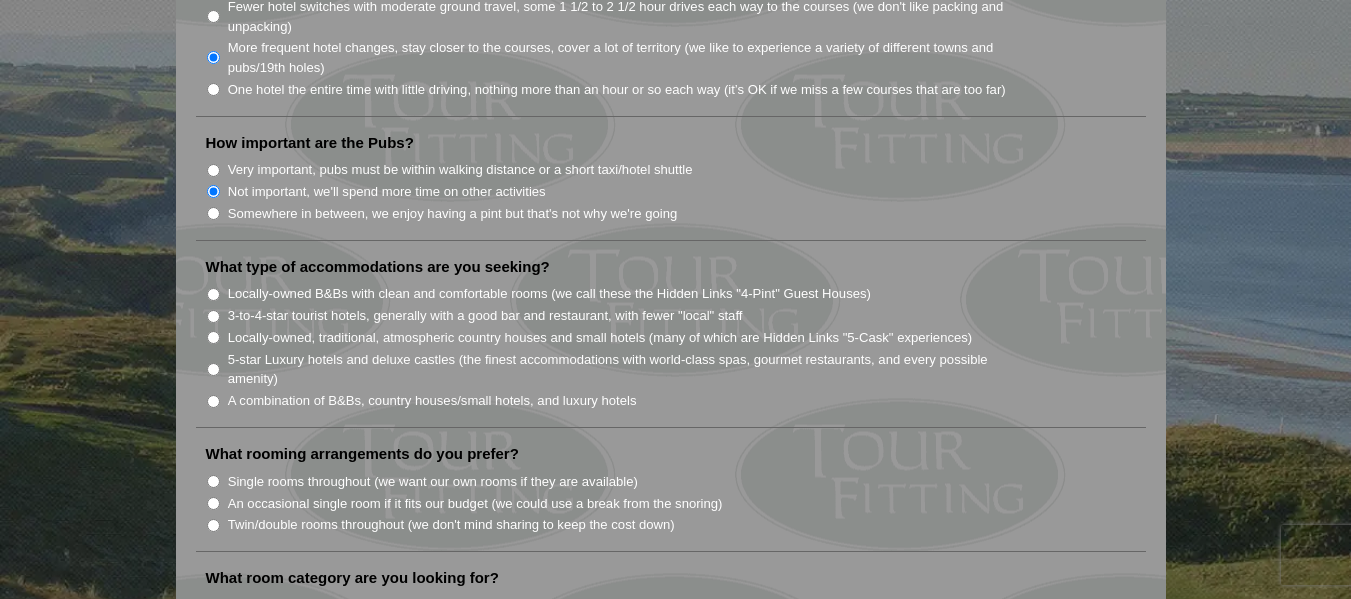 click on "Locally-owned B&Bs with clean and comfortable rooms (we call these the Hidden Links "4-Pint" Guest Houses)" at bounding box center (213, 294) 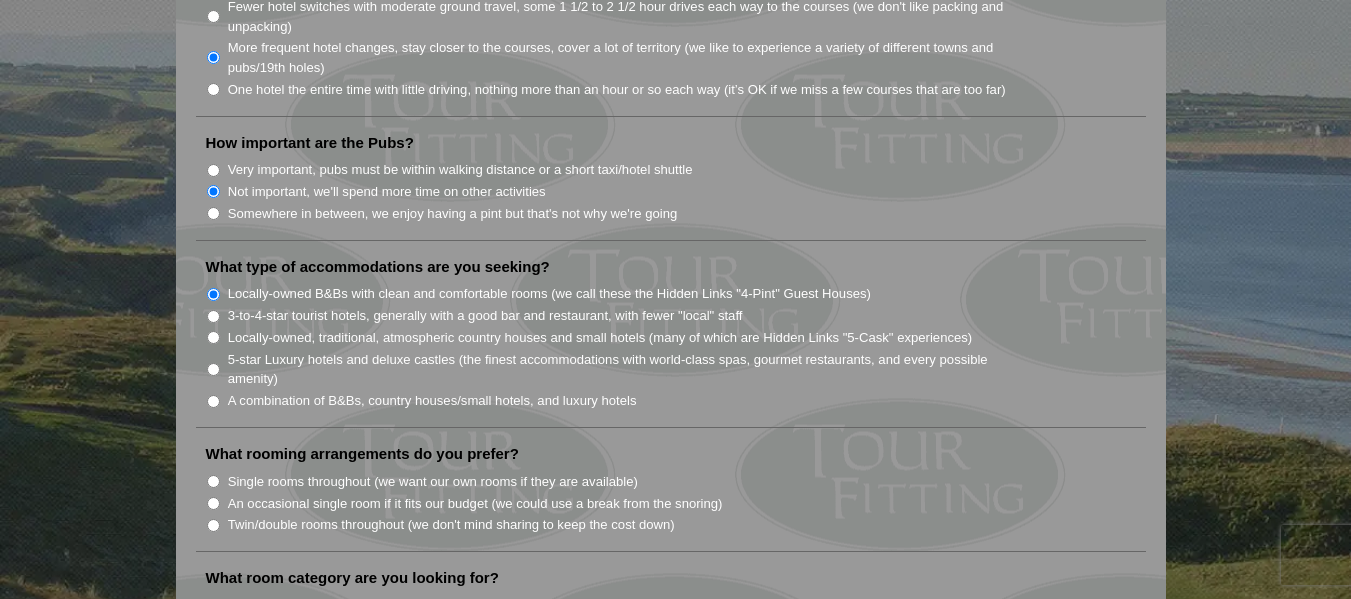 click on "Twin/double rooms throughout (we don't mind sharing to keep the cost down)" at bounding box center [213, 525] 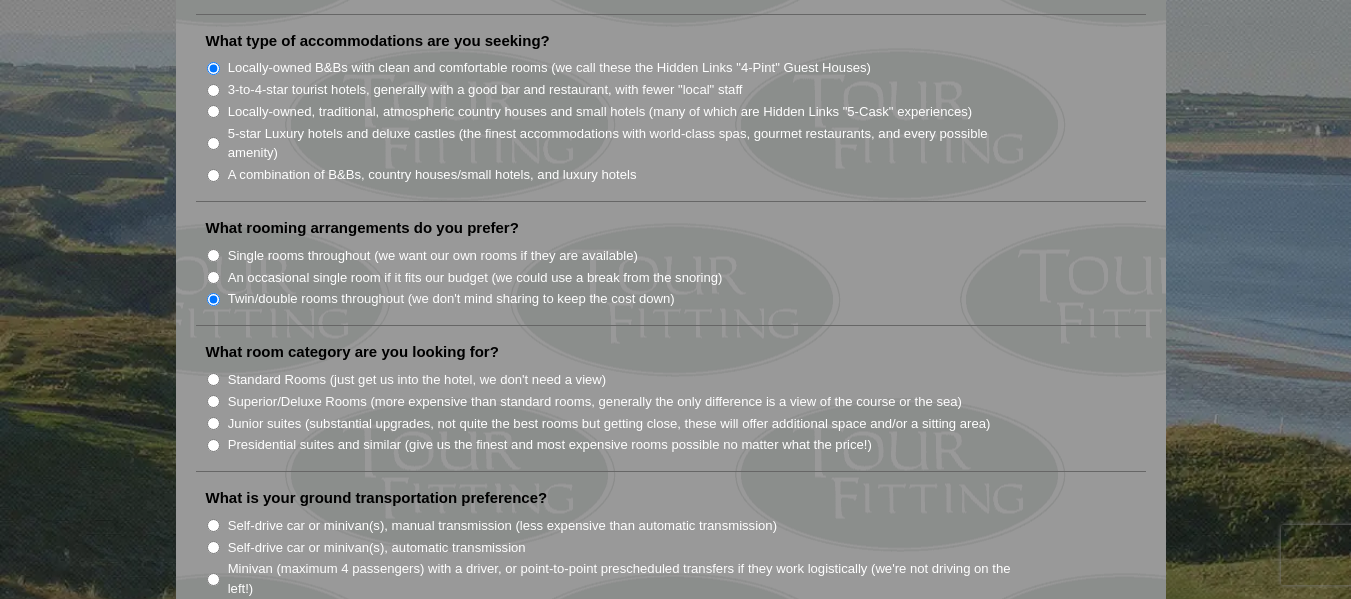 scroll, scrollTop: 1788, scrollLeft: 0, axis: vertical 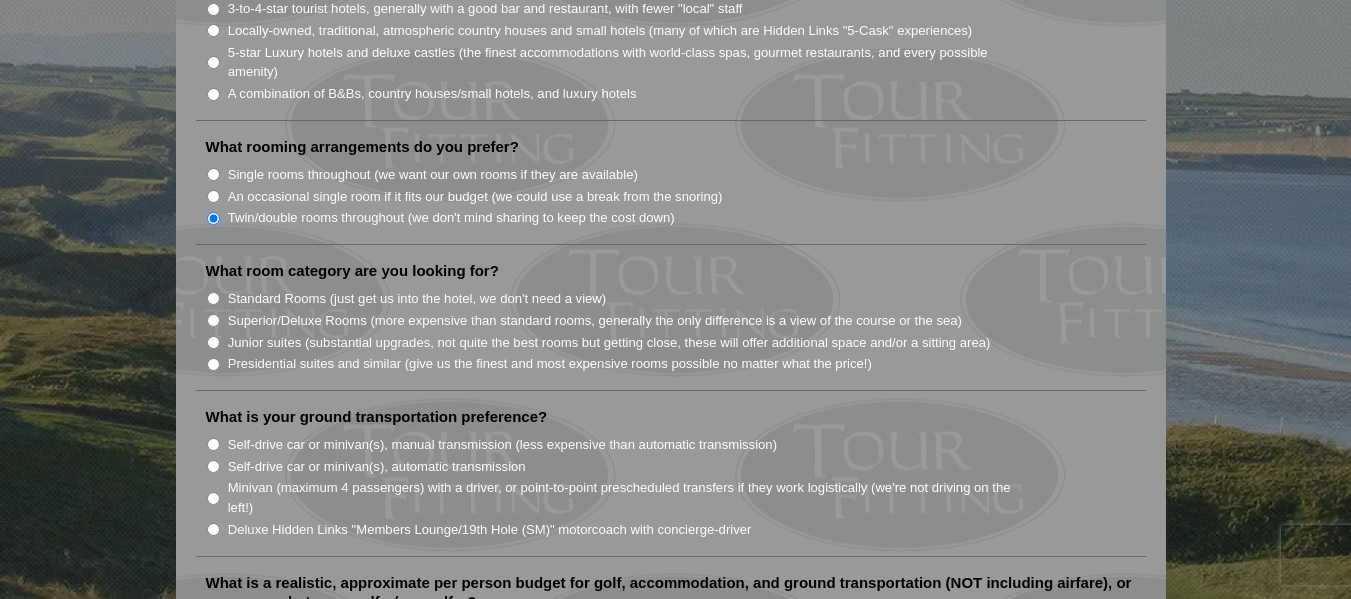click on "Standard Rooms (just get us into the hotel, we don't need a view)" at bounding box center (213, 298) 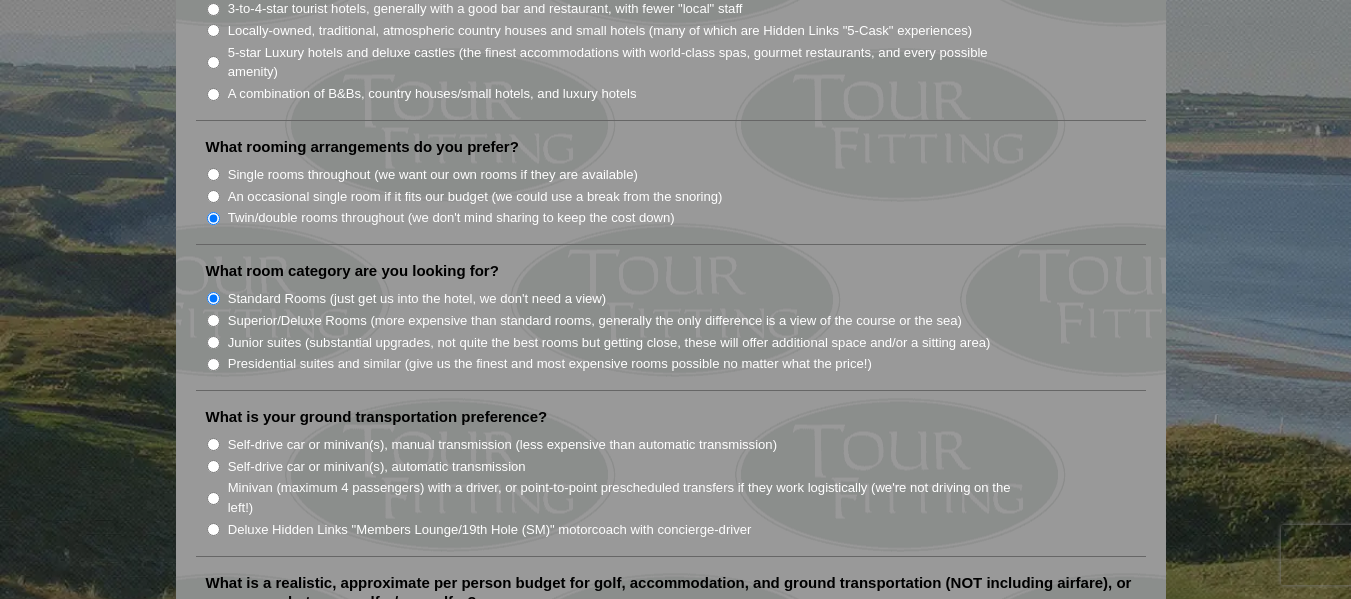 click on "Minivan (maximum 4 passengers) with a driver, or point-to-point prescheduled transfers if they work logistically (we're not driving on the left!)" at bounding box center [213, 498] 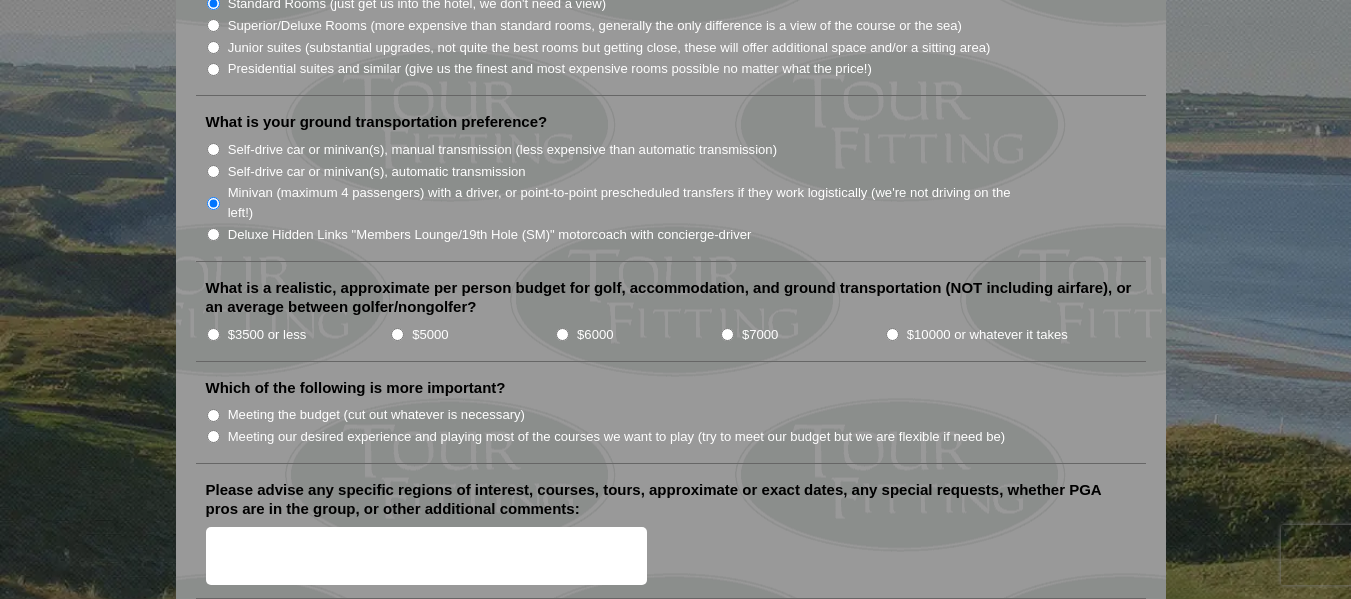 scroll, scrollTop: 2102, scrollLeft: 0, axis: vertical 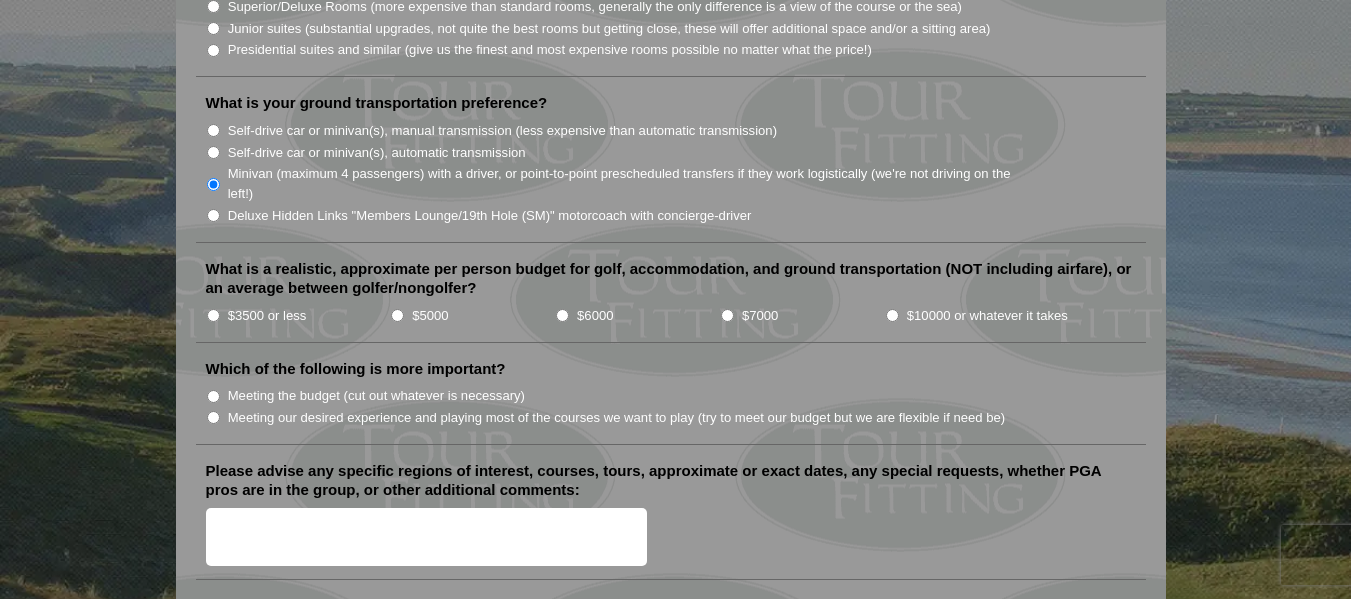 click on "$3500 or less" at bounding box center (213, 315) 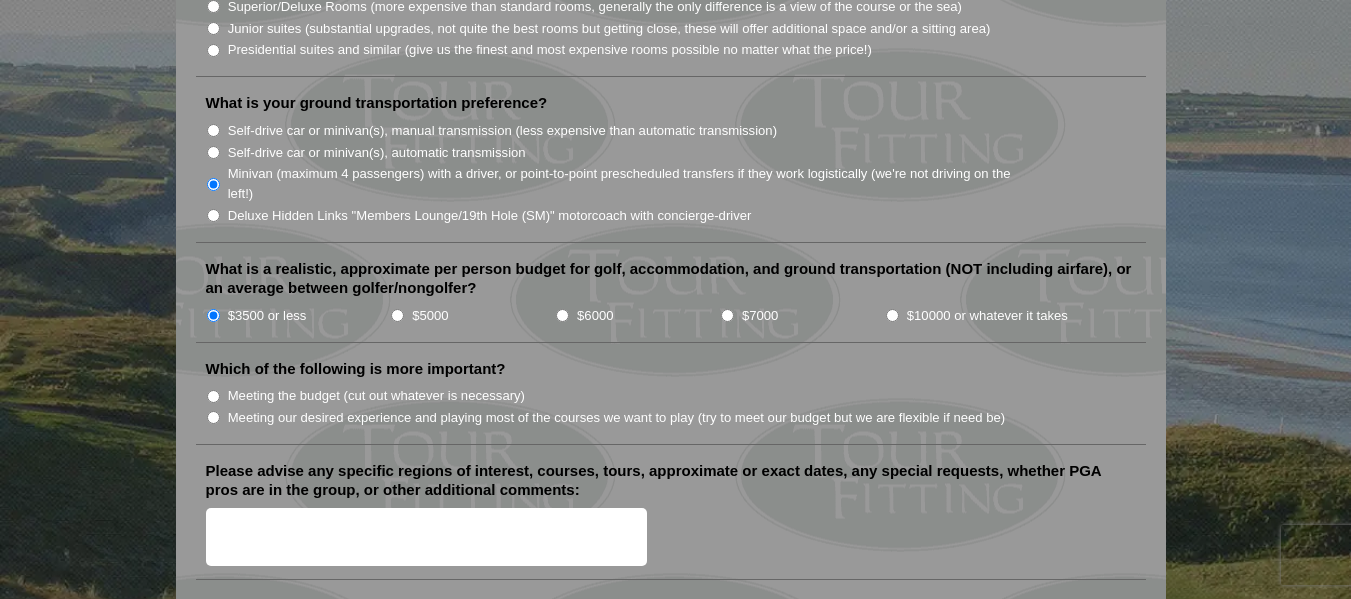 click on "Meeting the budget (cut out whatever is necessary)" at bounding box center (213, 396) 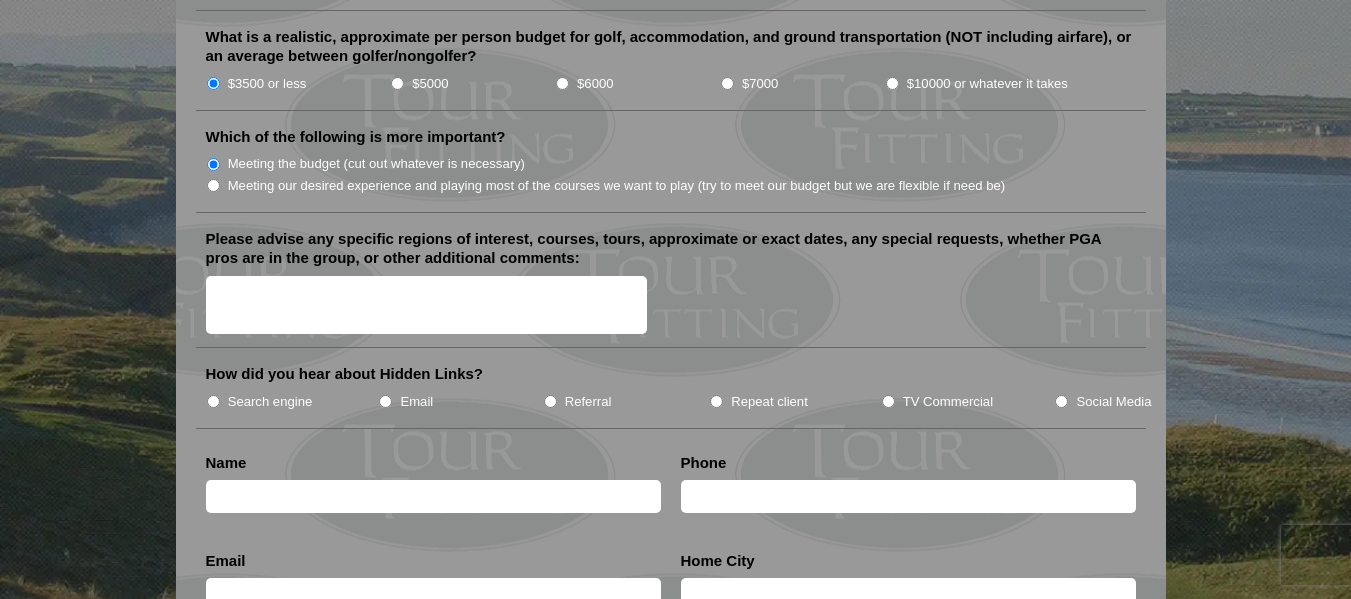 scroll, scrollTop: 2340, scrollLeft: 0, axis: vertical 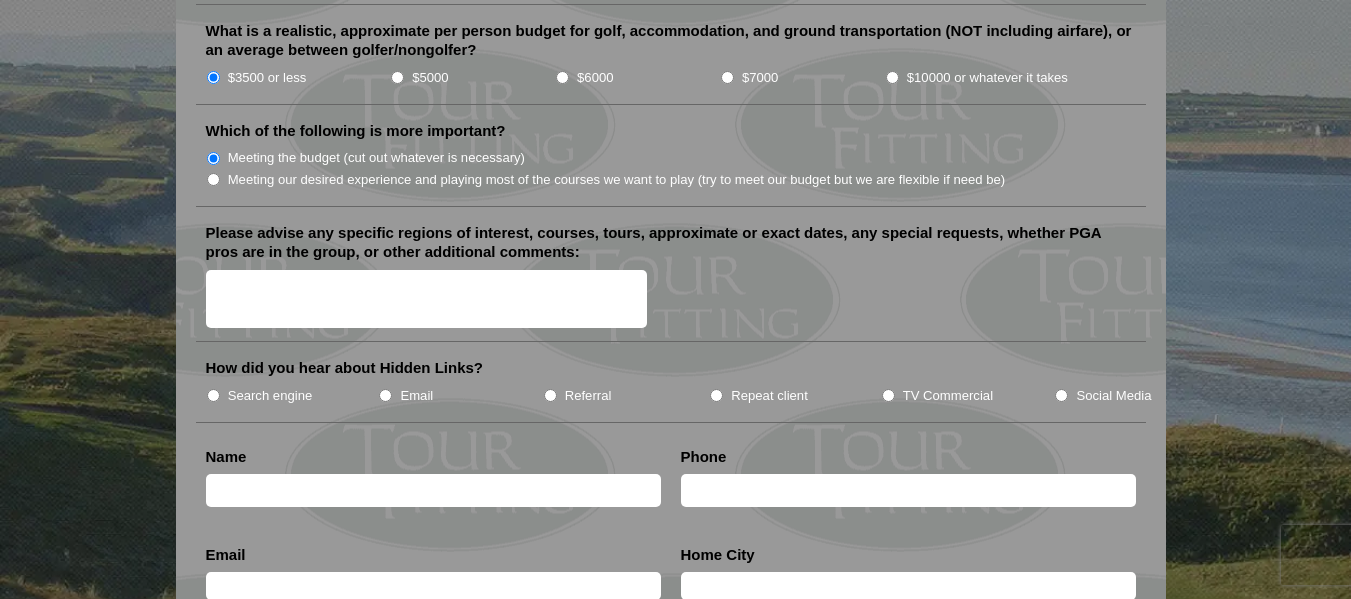 click on "TV Commercial" at bounding box center (888, 395) 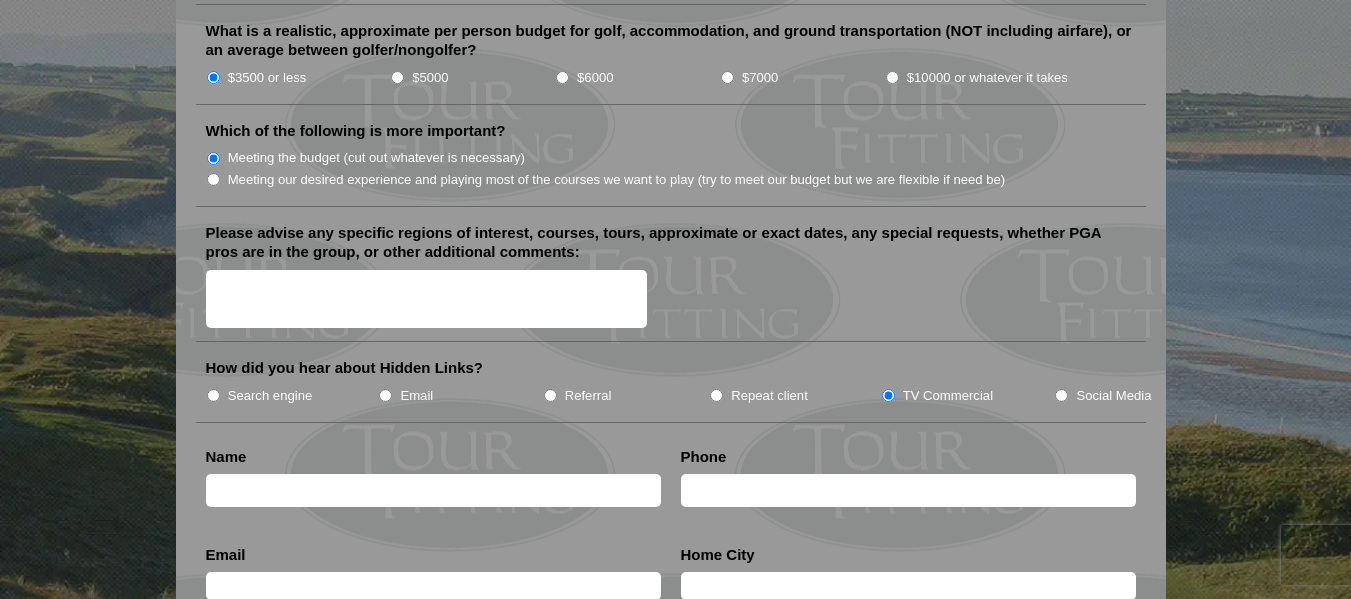 click at bounding box center (433, 490) 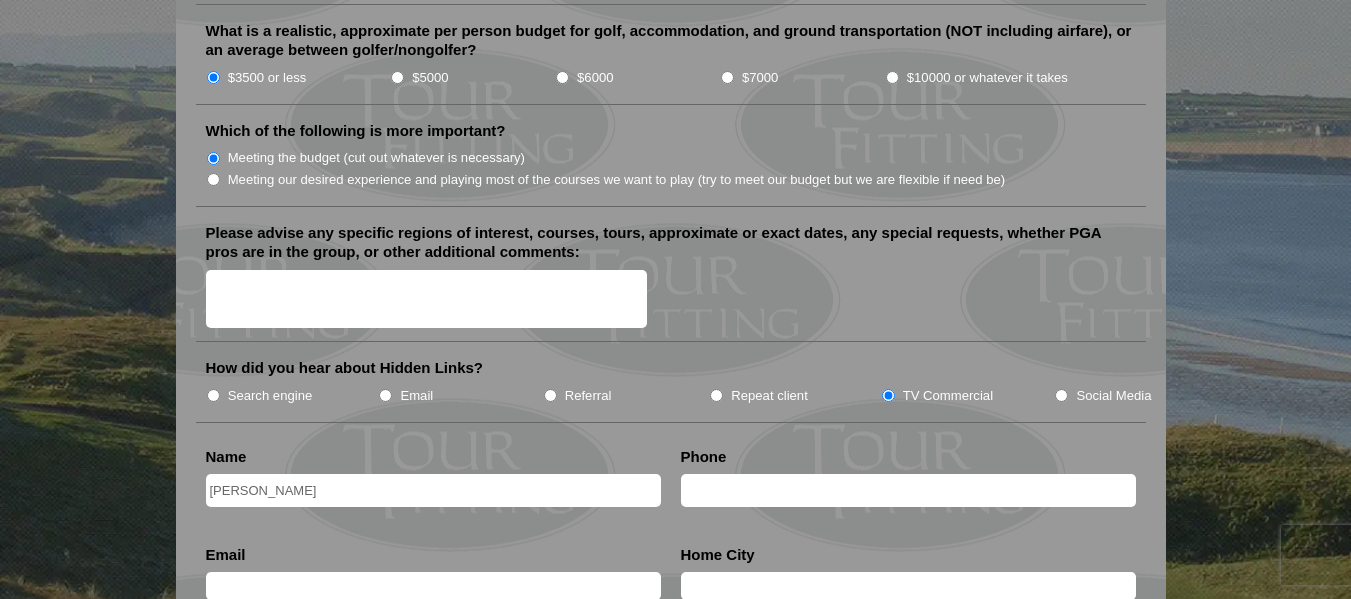 type on "8439984817" 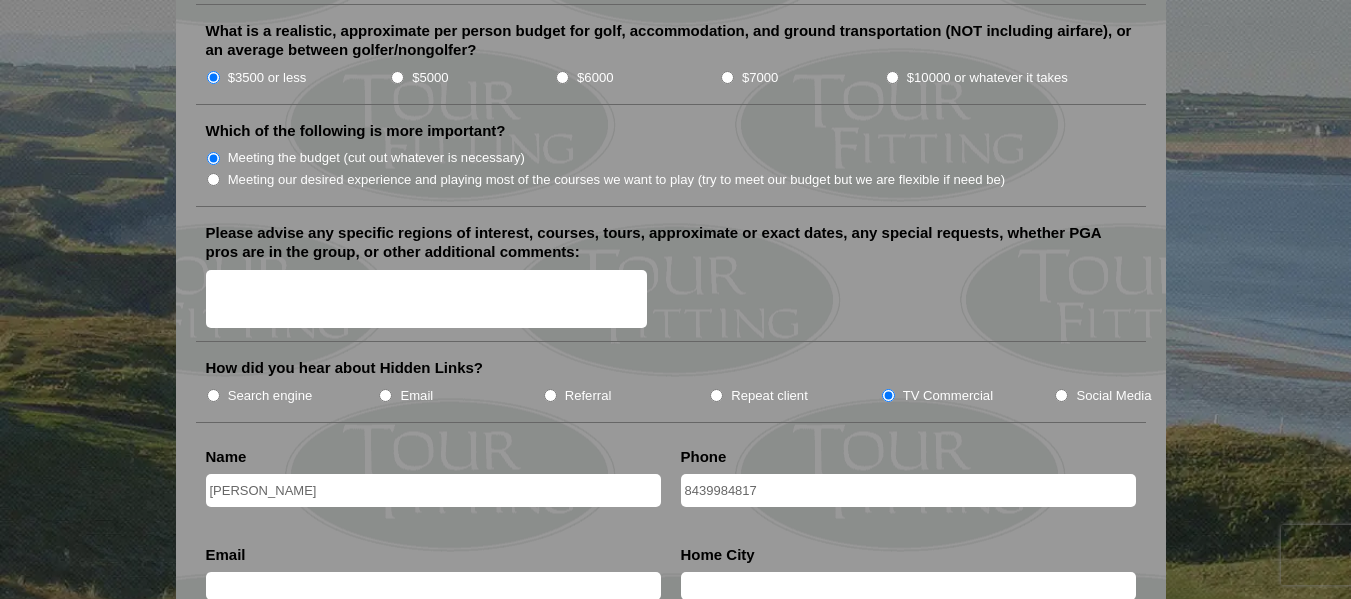 type on "[EMAIL_ADDRESS][DOMAIN_NAME]" 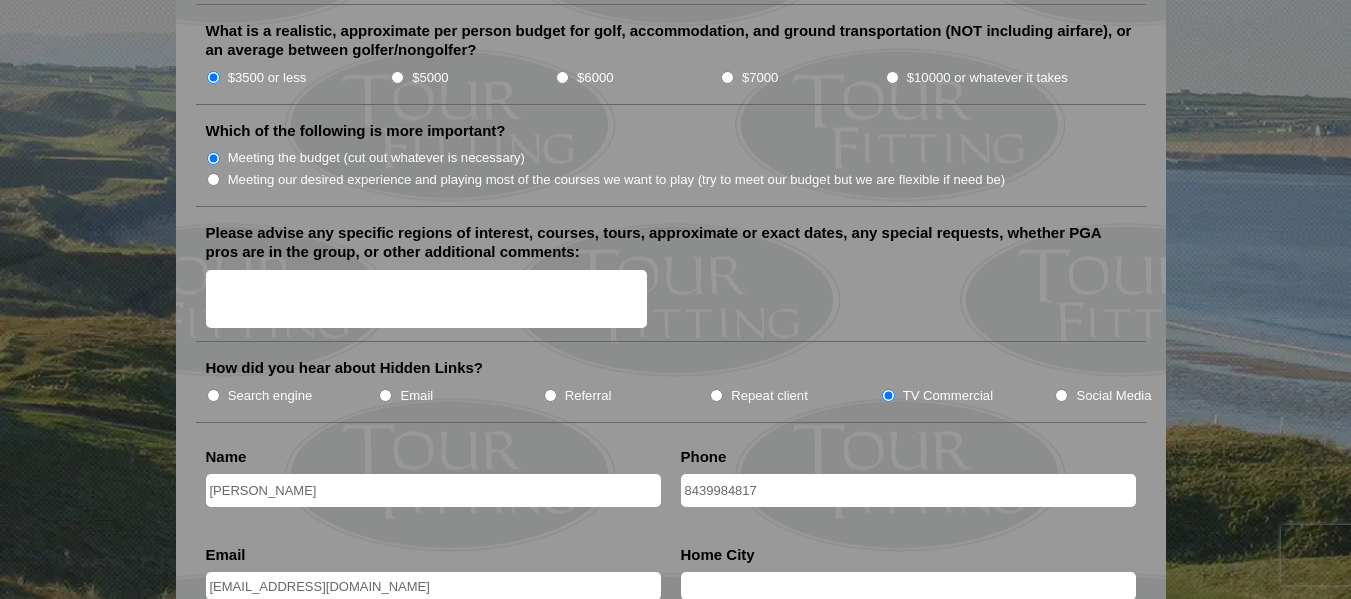 type on "[GEOGRAPHIC_DATA]" 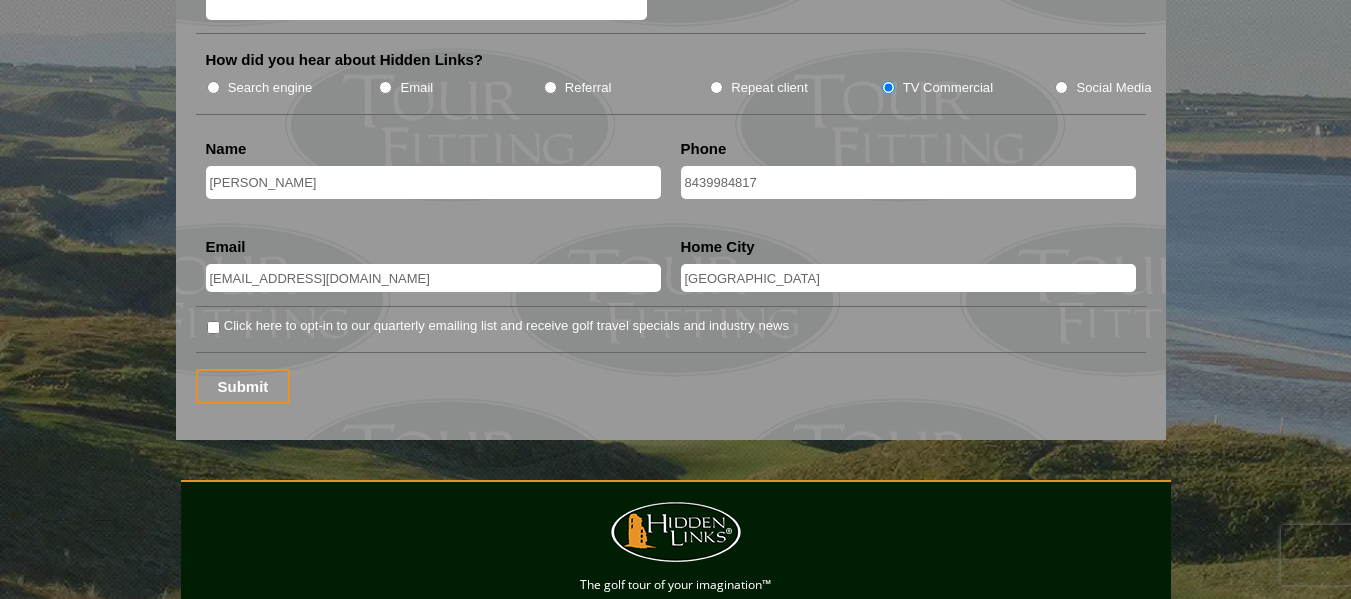 scroll, scrollTop: 2666, scrollLeft: 0, axis: vertical 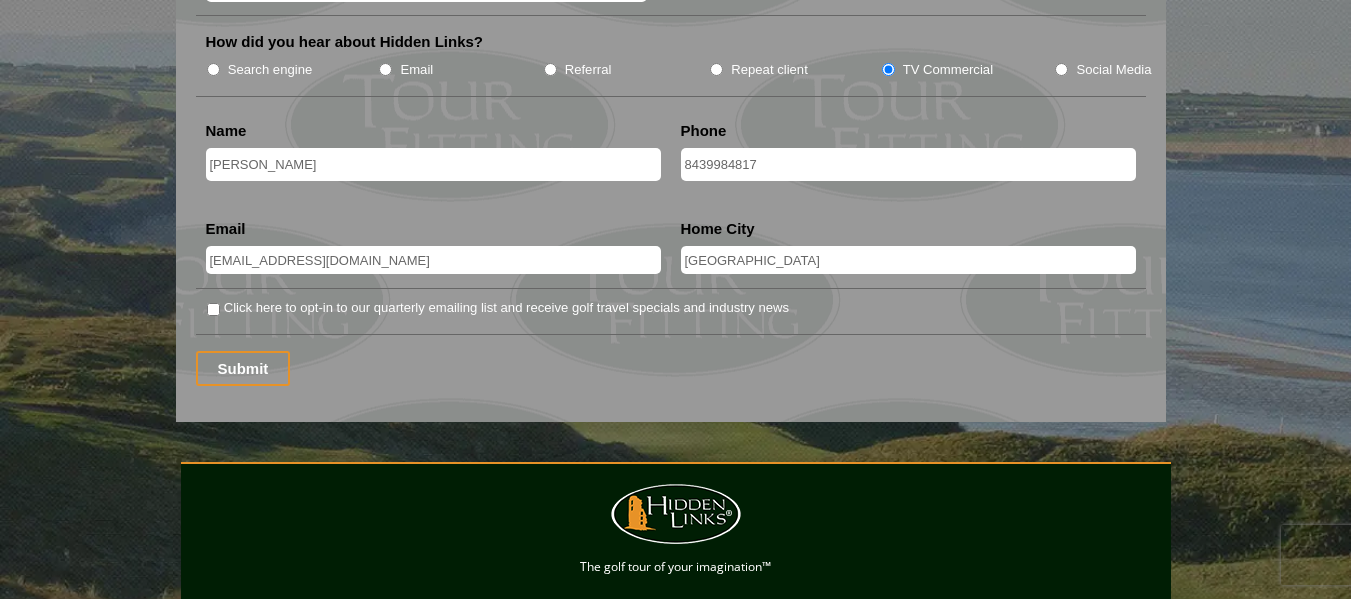 click on "Click here to opt-in to our quarterly emailing list and receive golf travel specials and industry news" at bounding box center (213, 309) 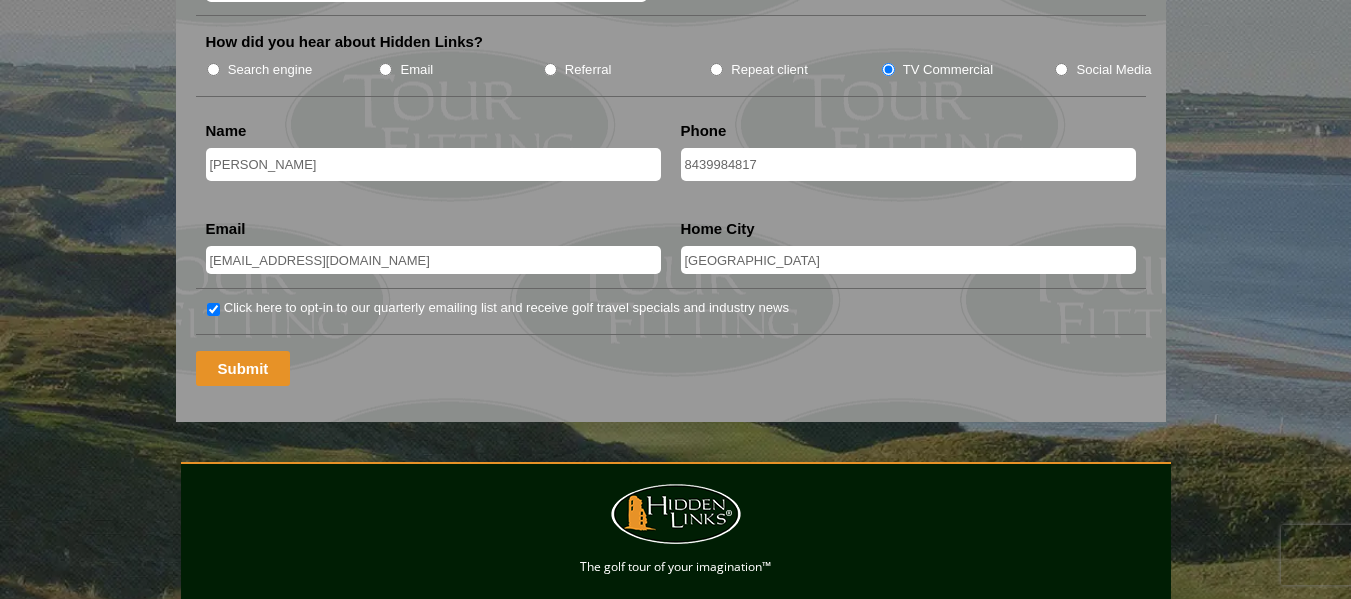 click on "Submit" at bounding box center [243, 368] 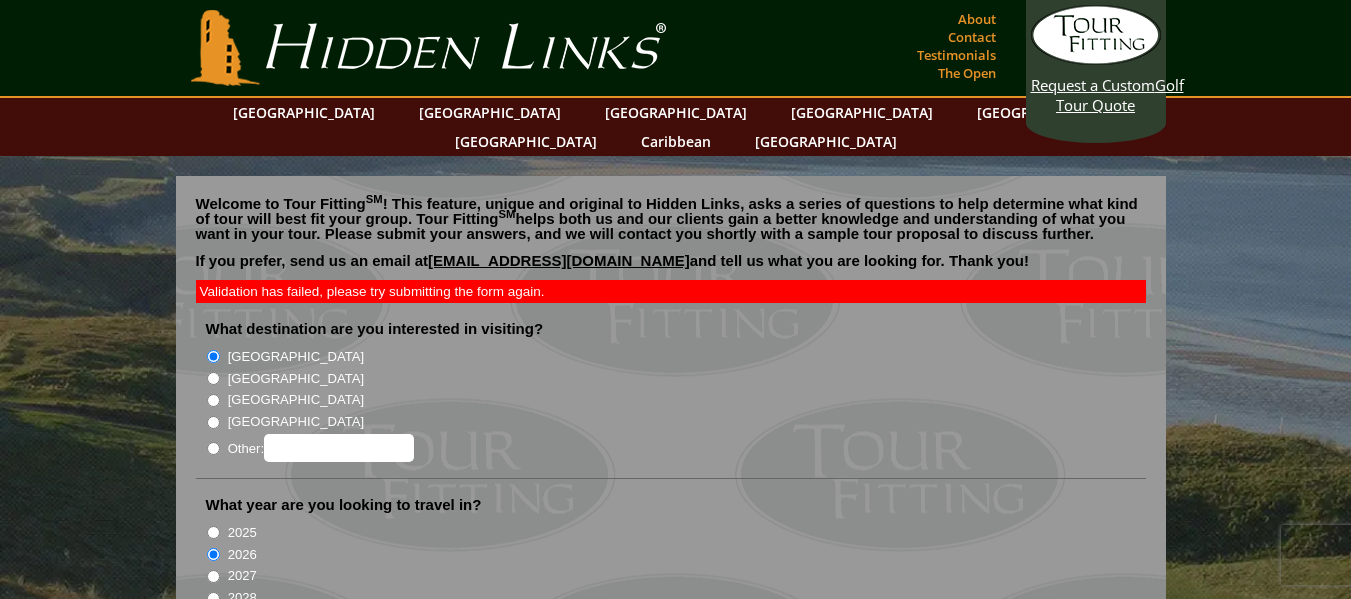 scroll, scrollTop: 0, scrollLeft: 0, axis: both 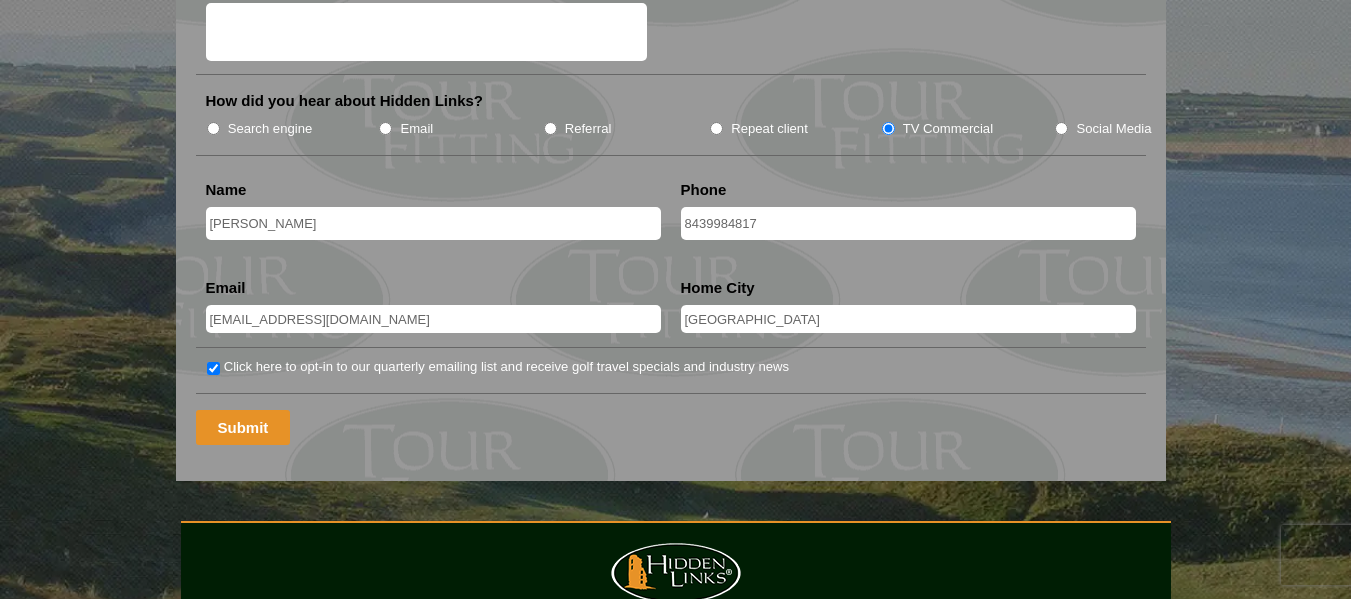 click on "Submit" at bounding box center (243, 427) 